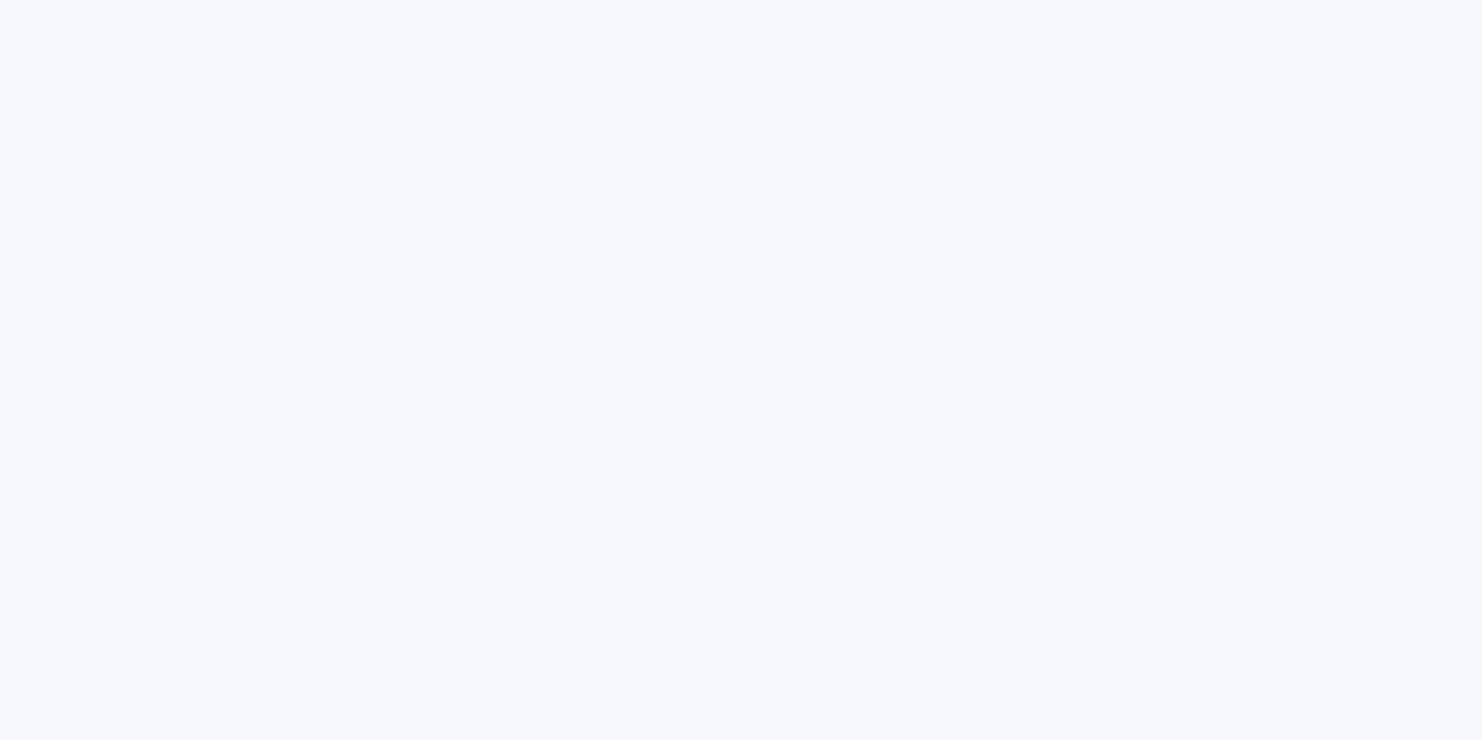 scroll, scrollTop: 0, scrollLeft: 0, axis: both 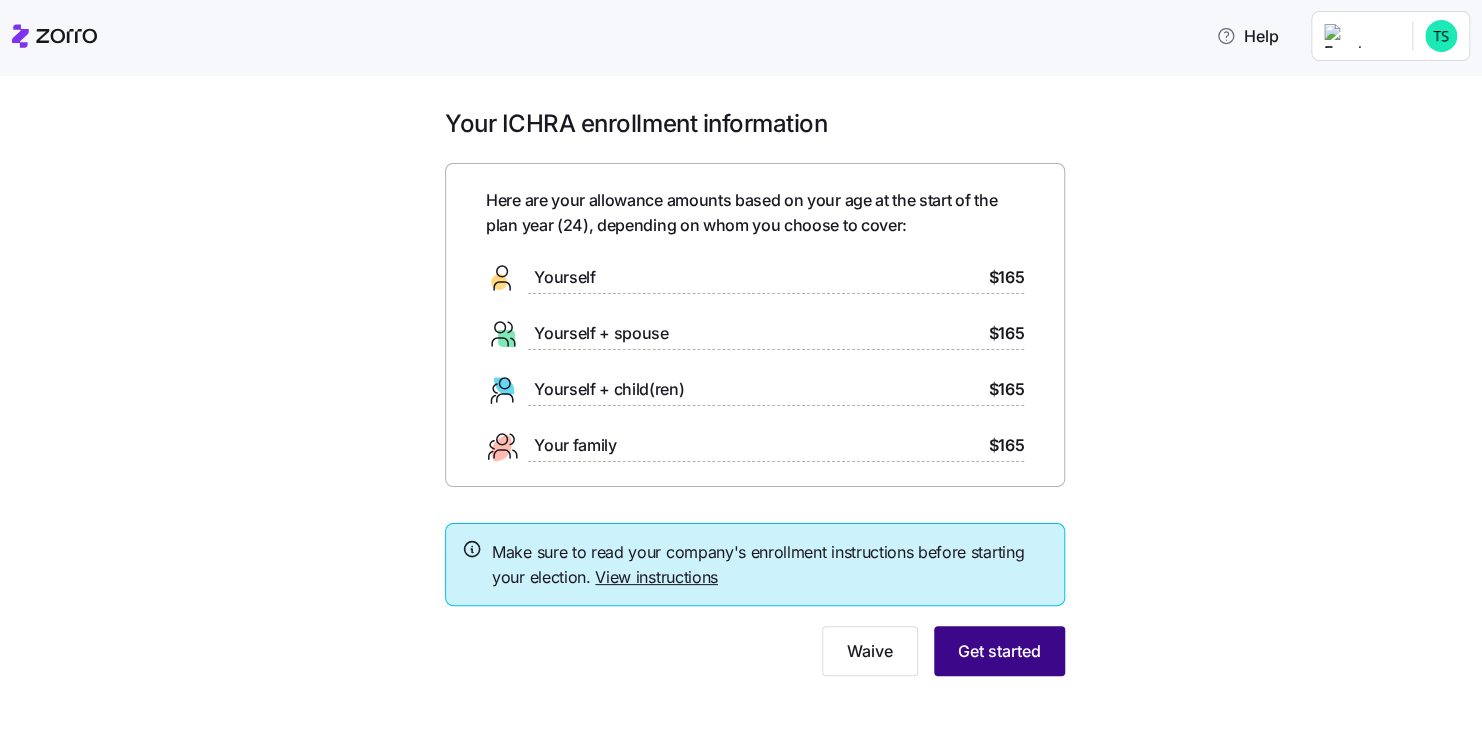 click on "Get started" at bounding box center (999, 651) 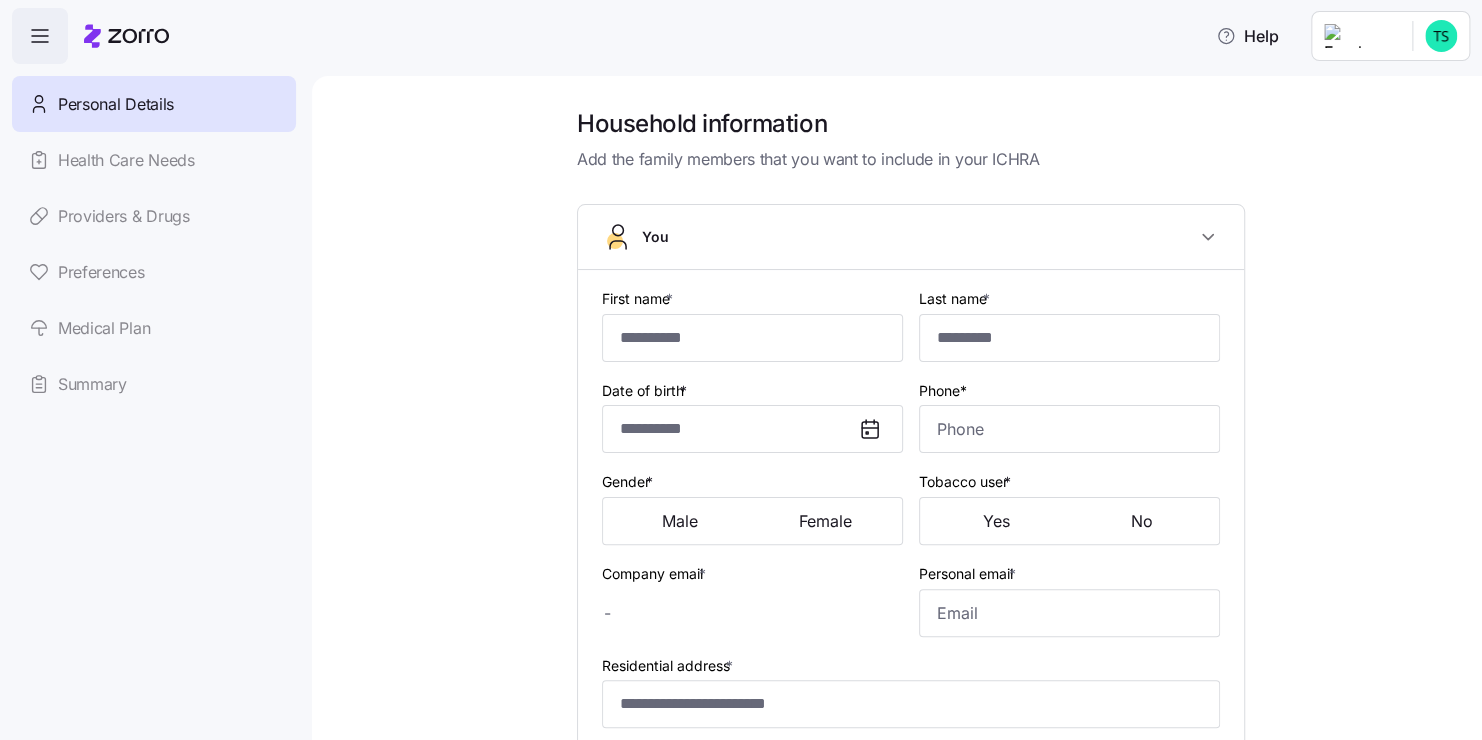 type on "******" 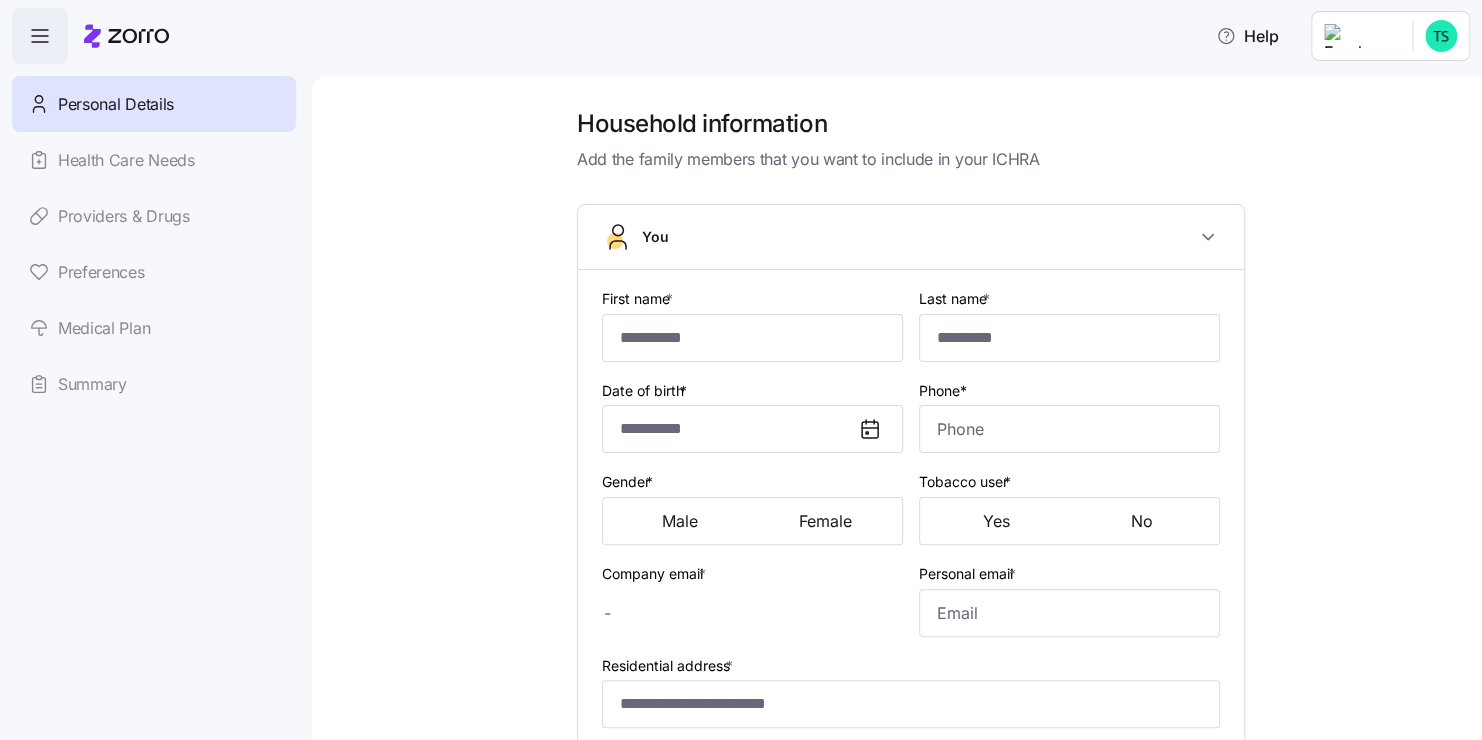 type on "**********" 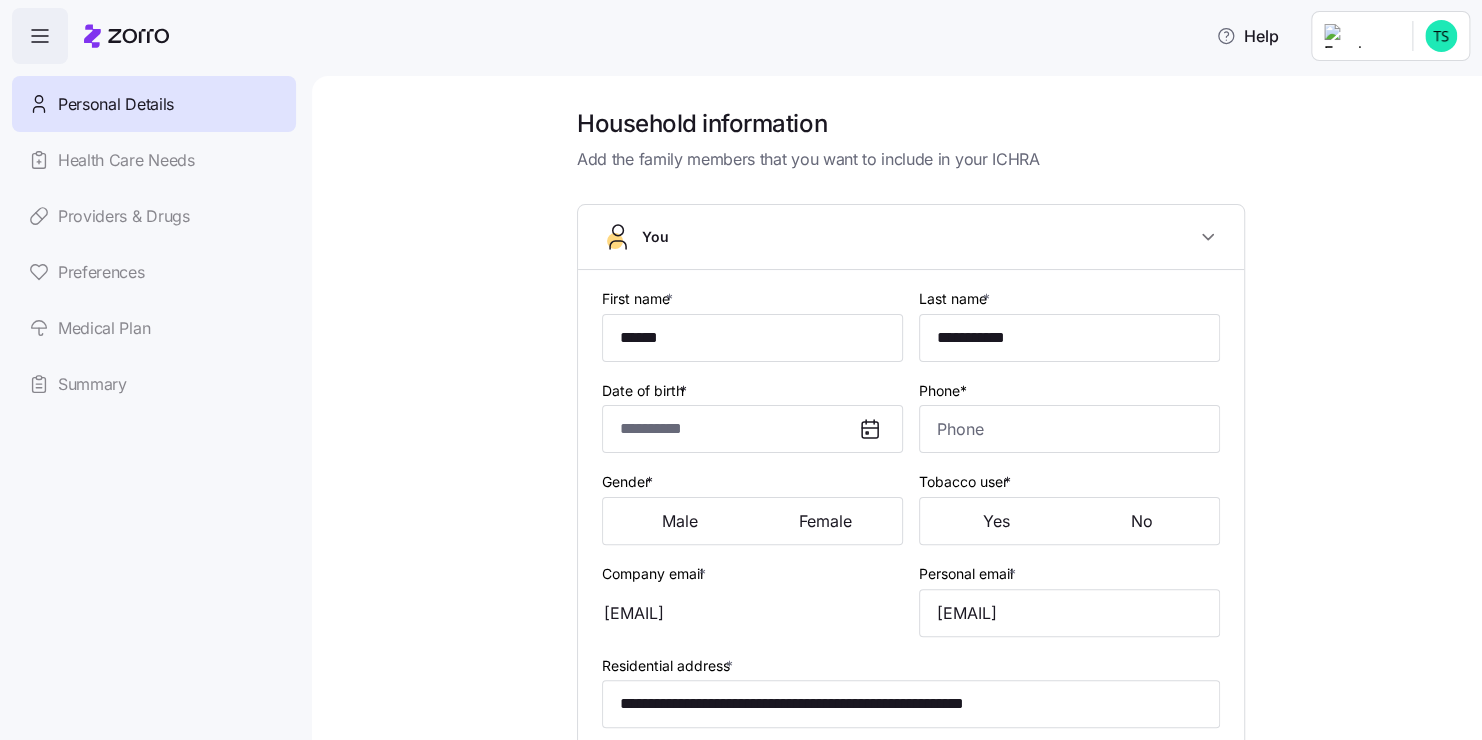 type on "**********" 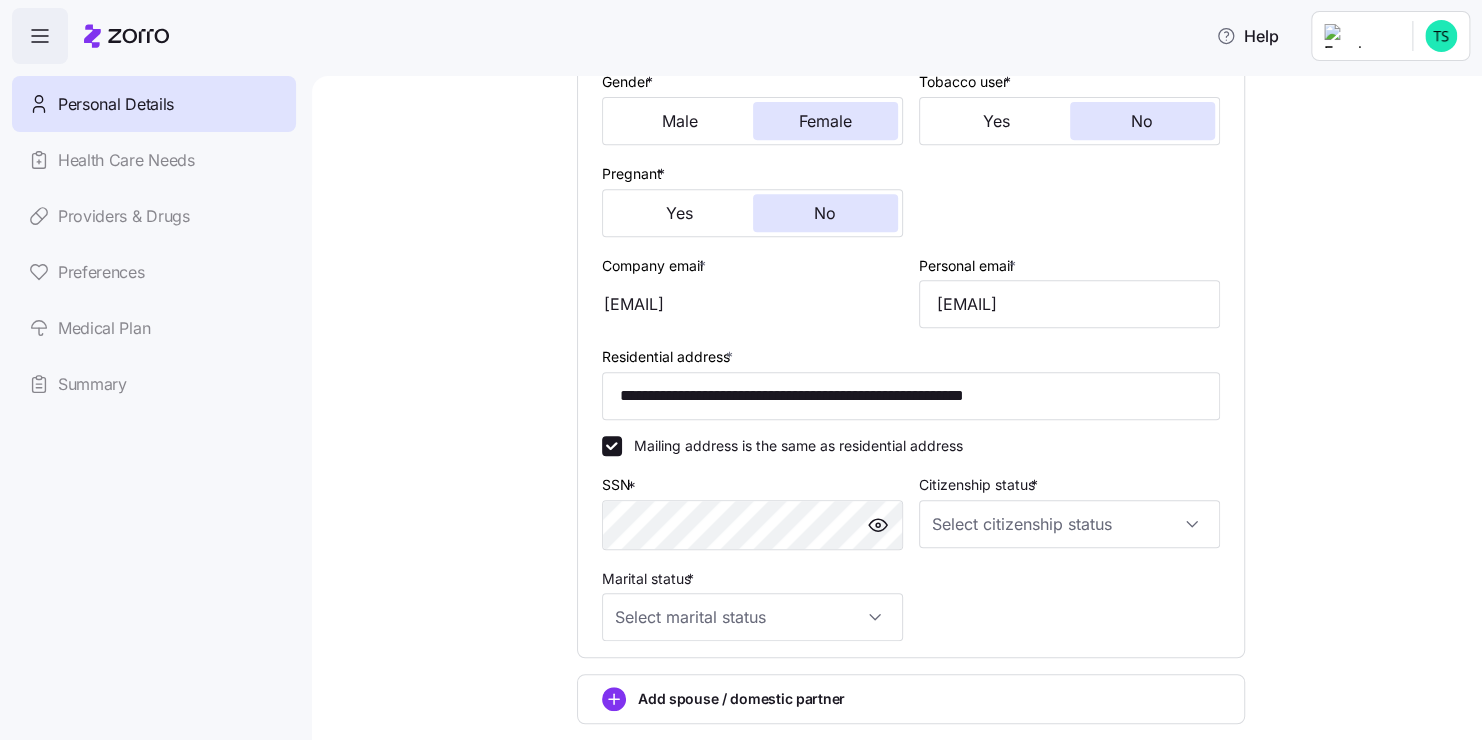 scroll, scrollTop: 500, scrollLeft: 0, axis: vertical 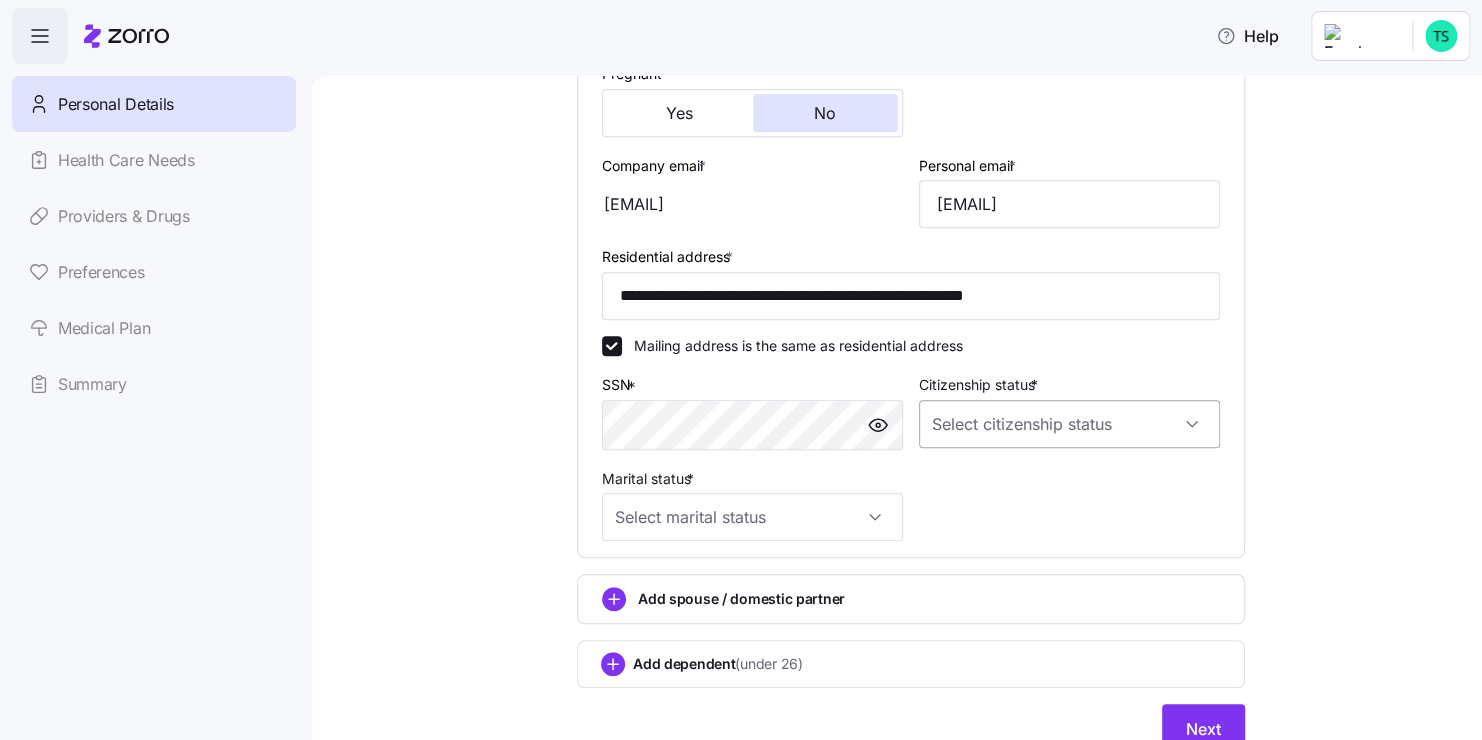 click on "Citizenship status  *" at bounding box center (1069, 424) 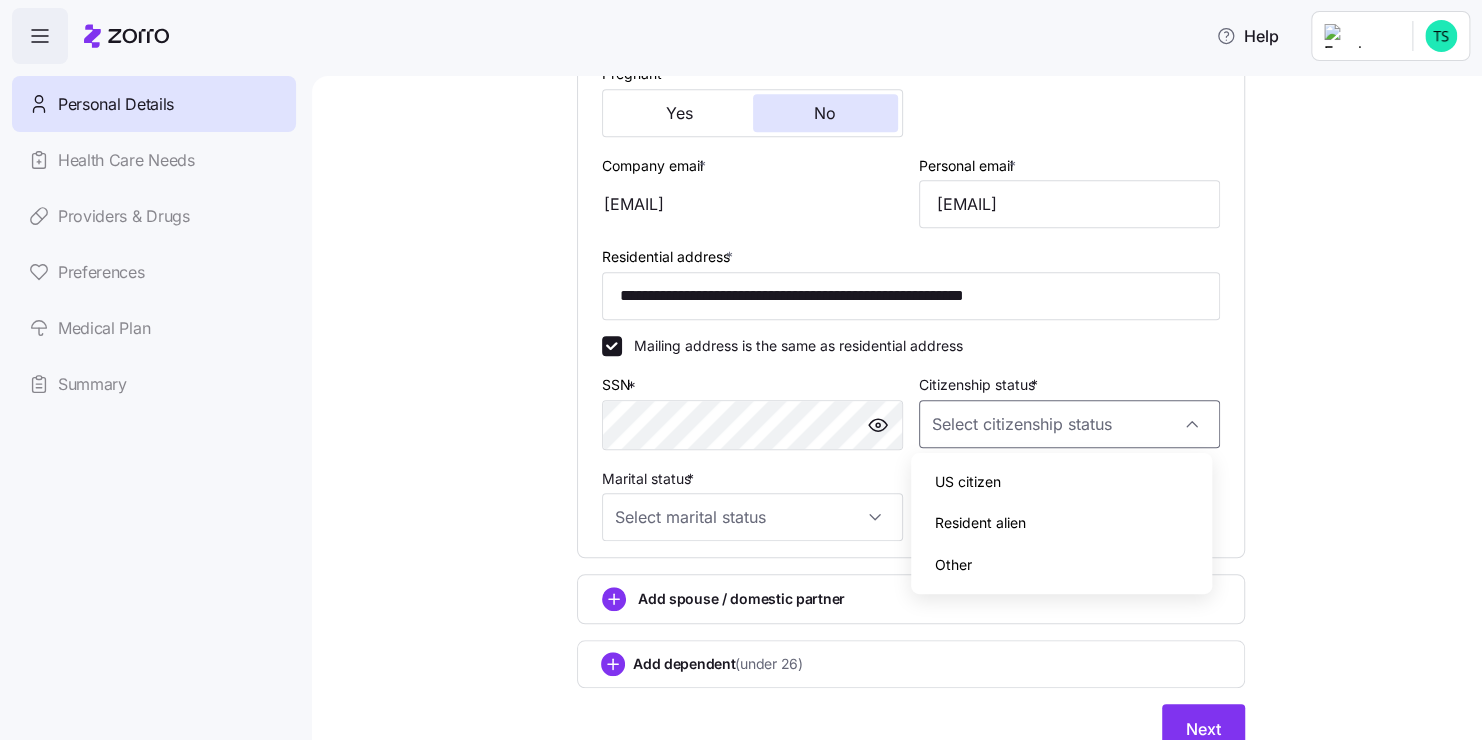 click on "US citizen" at bounding box center (1061, 482) 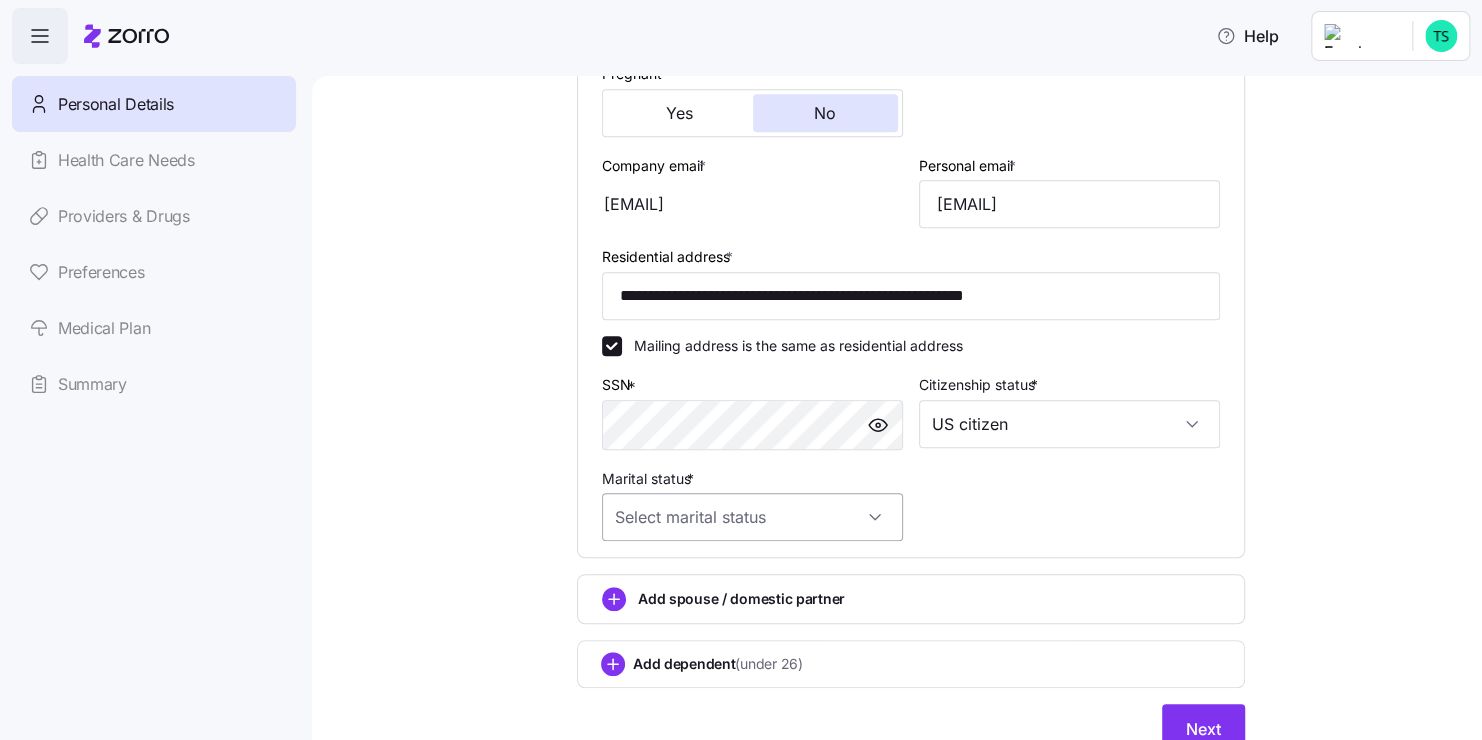 click on "Marital status  *" at bounding box center [752, 517] 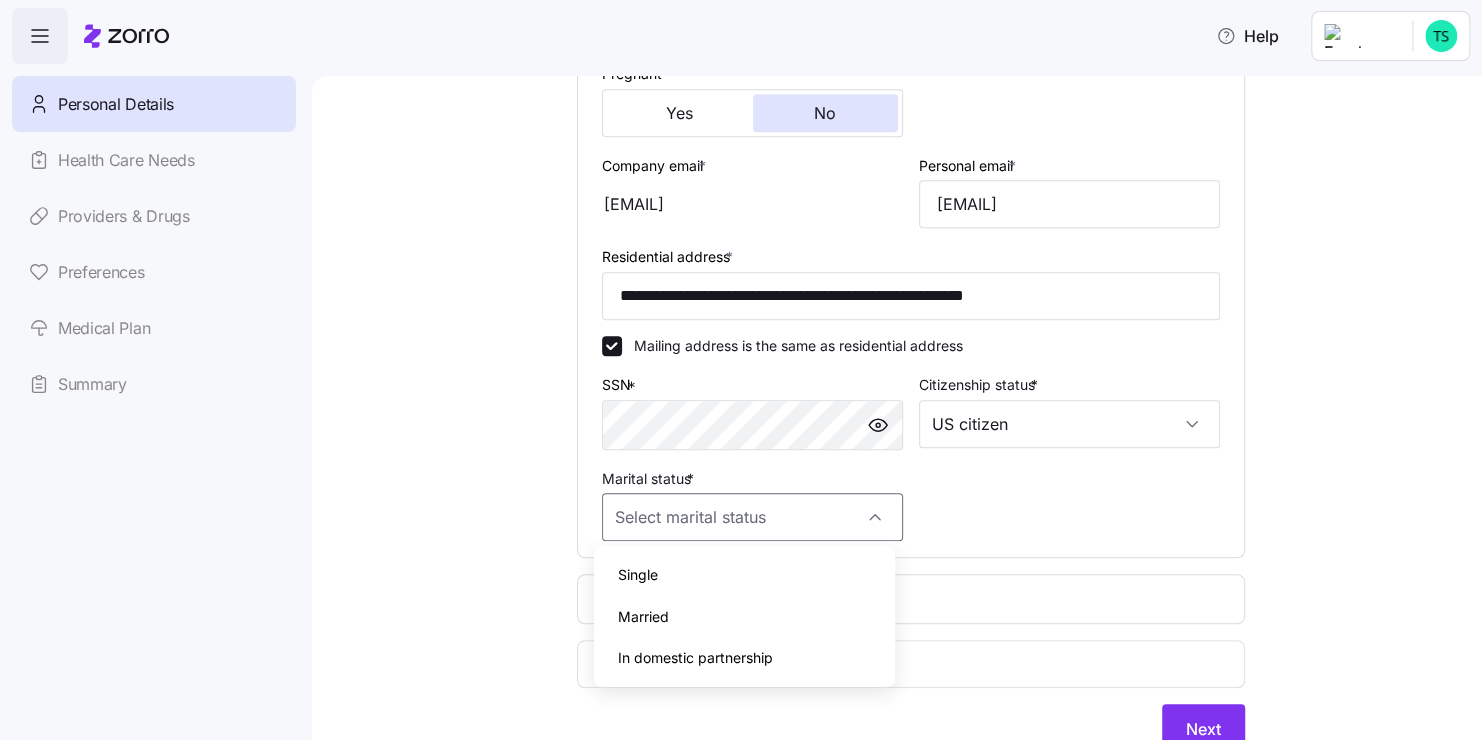 click on "Single" at bounding box center (744, 575) 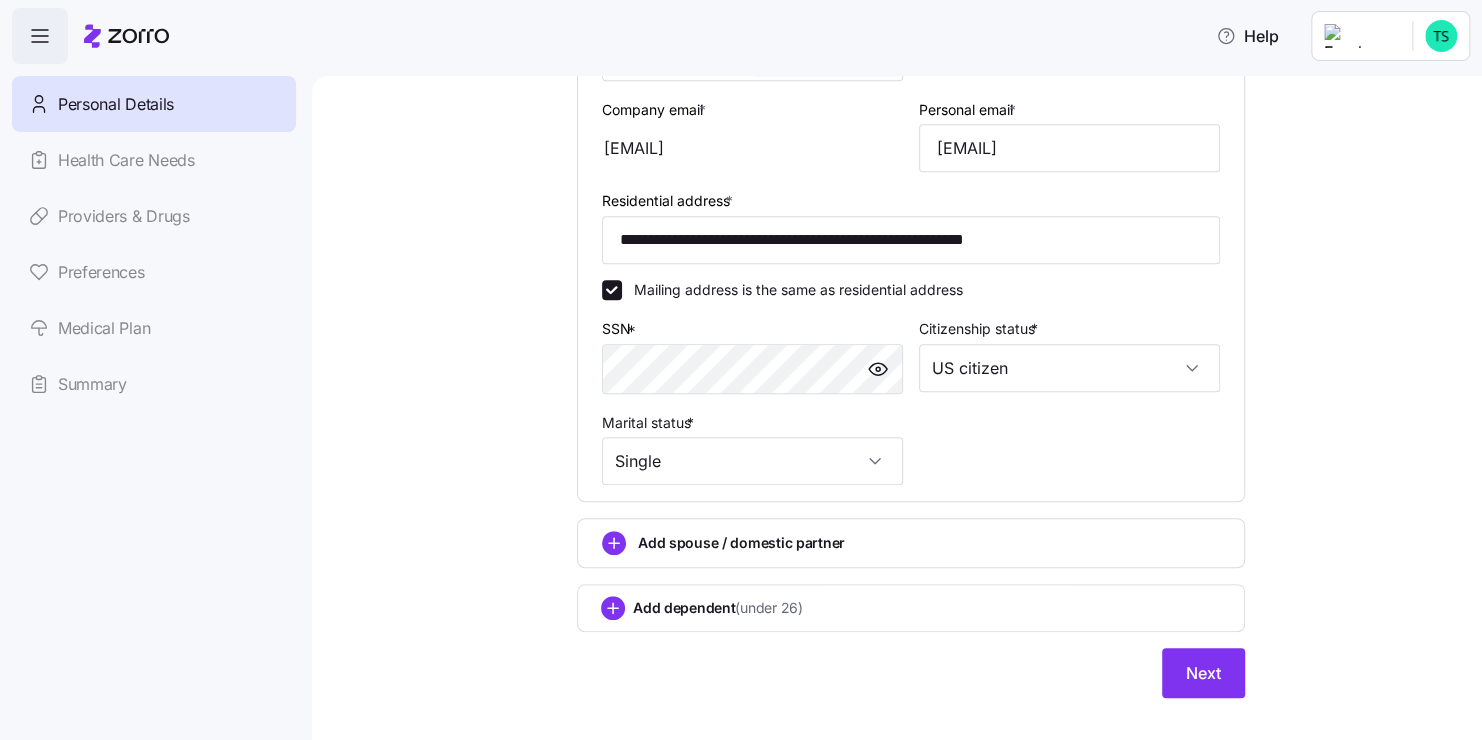 scroll, scrollTop: 582, scrollLeft: 0, axis: vertical 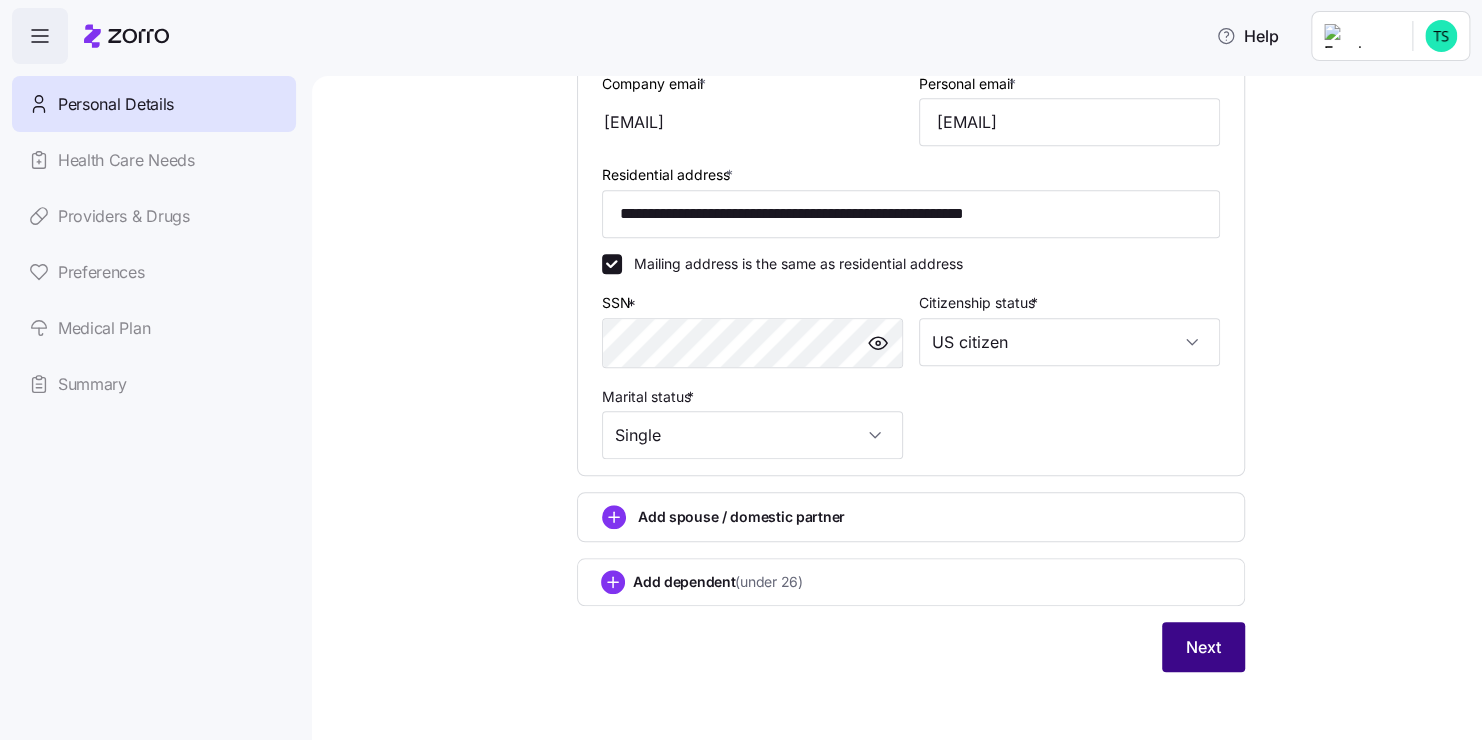 click on "Next" at bounding box center [1203, 647] 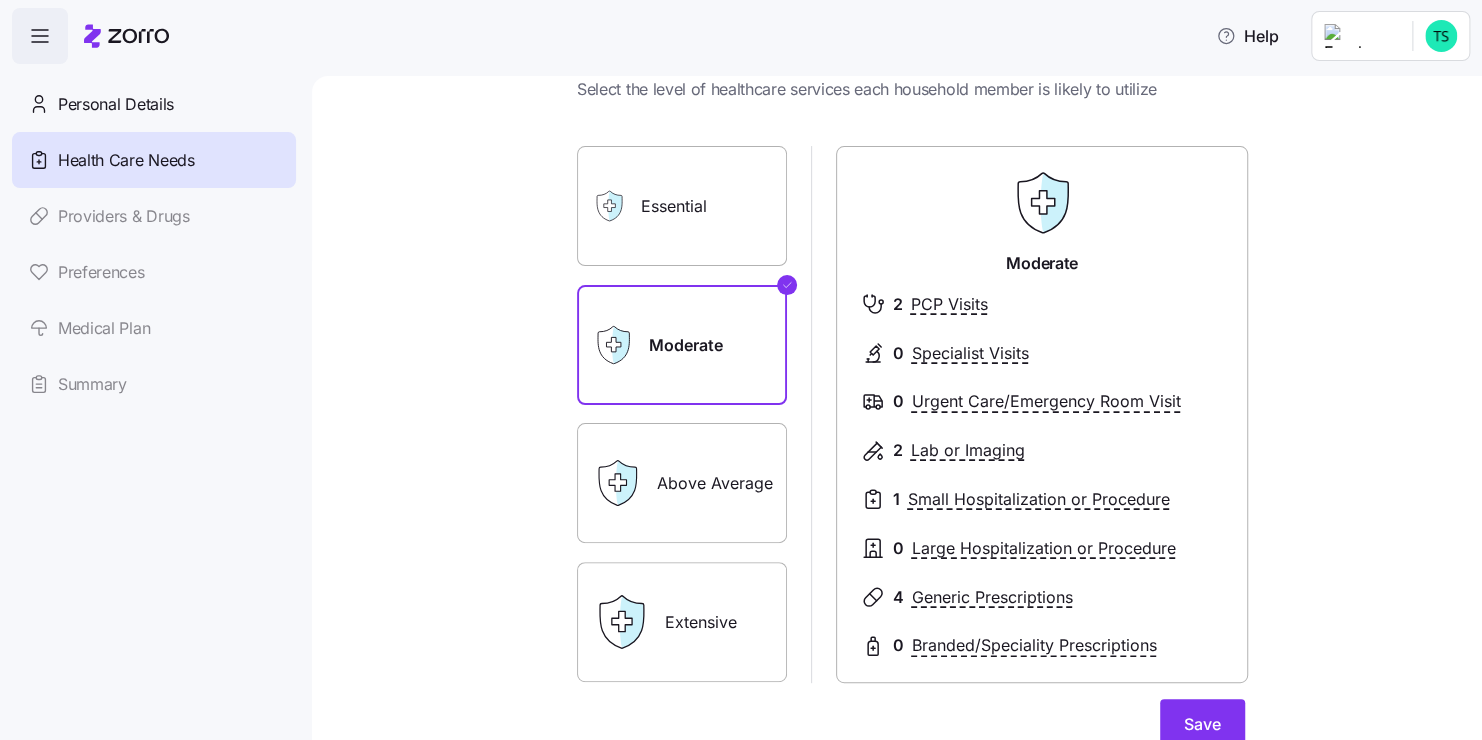 scroll, scrollTop: 100, scrollLeft: 0, axis: vertical 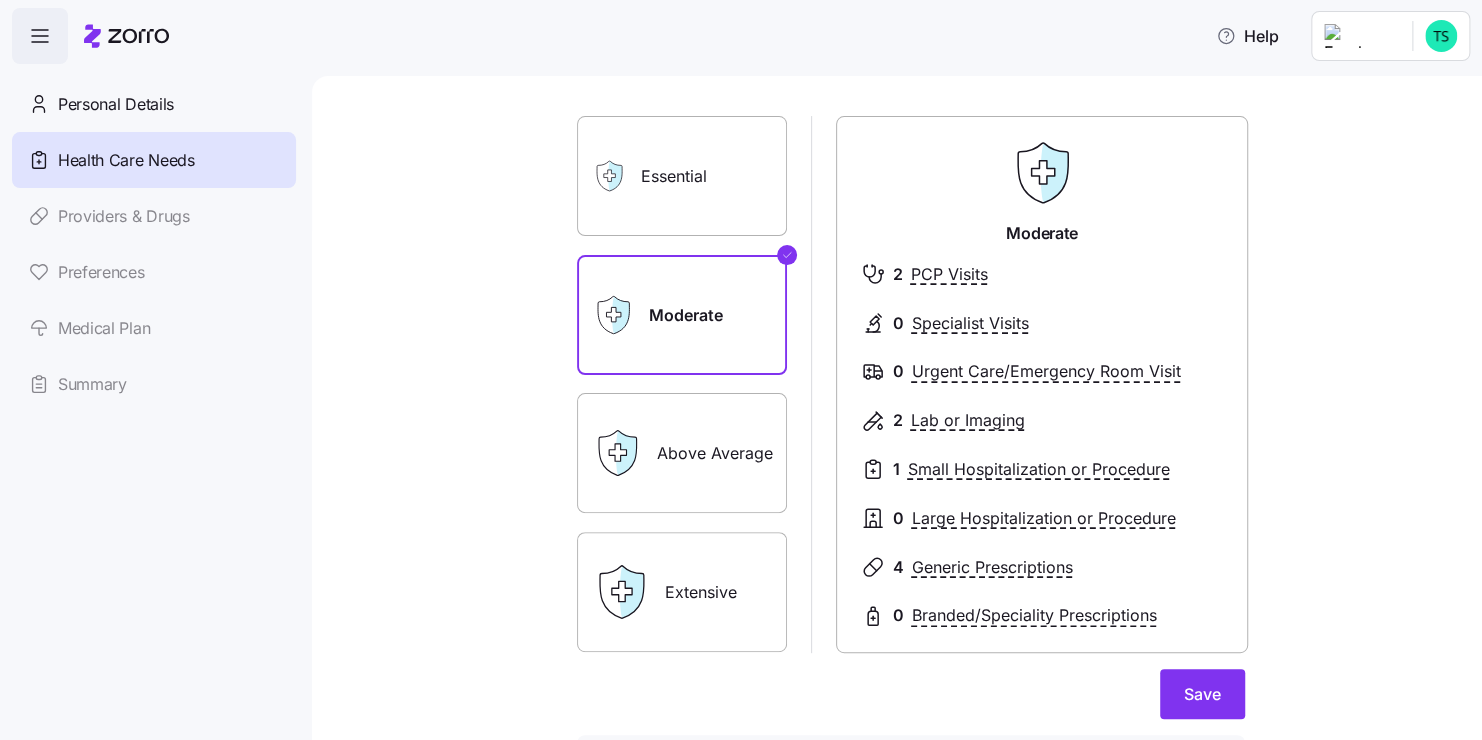 click on "Essential" at bounding box center (682, 176) 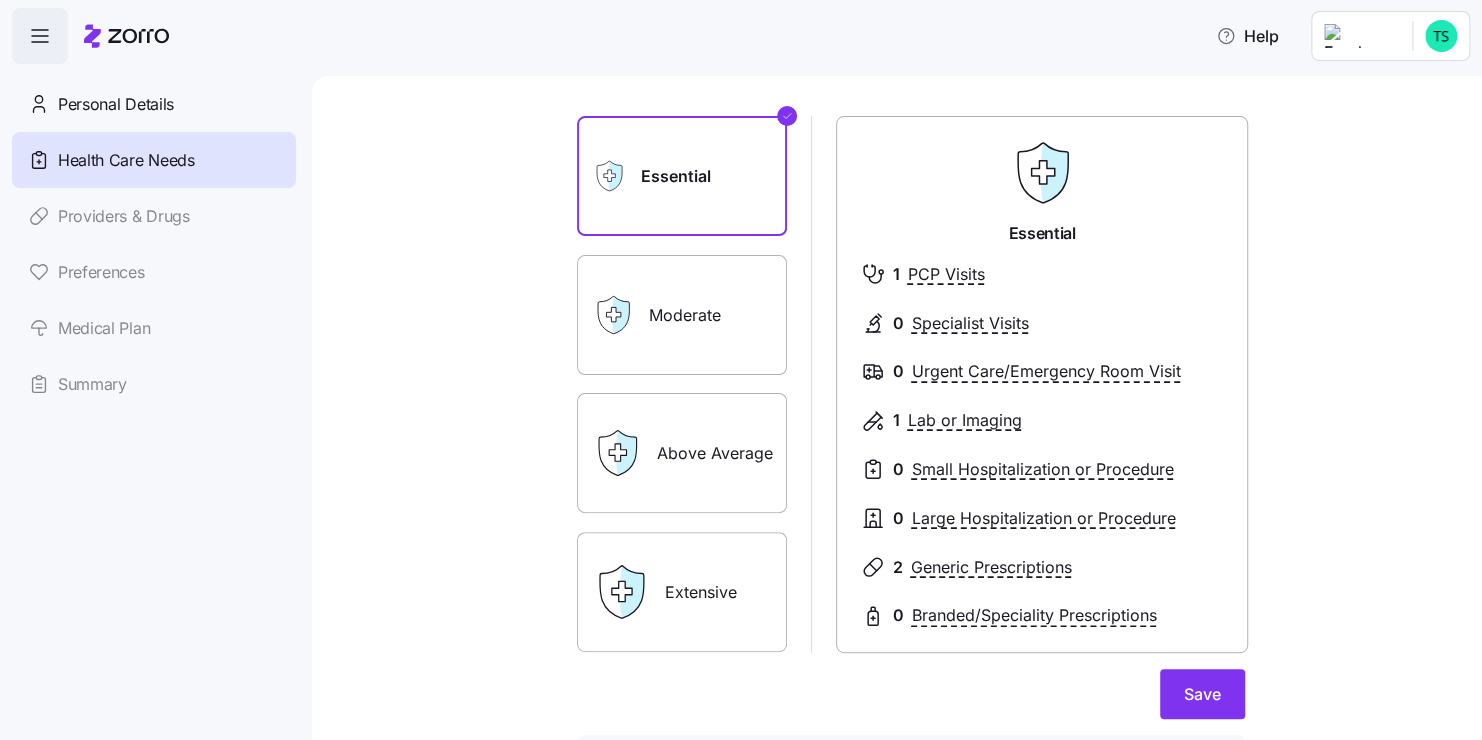 click on "Extensive" at bounding box center (682, 592) 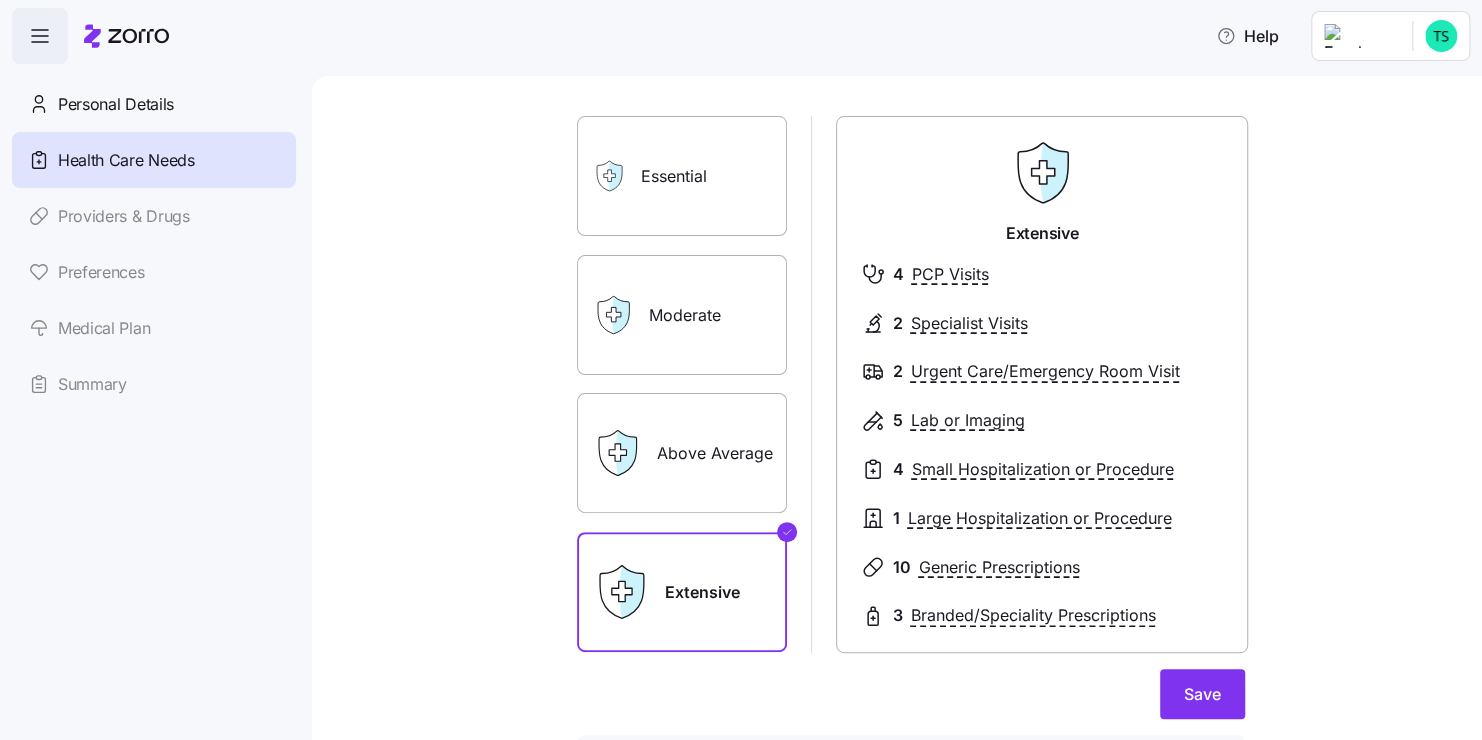 click on "Above Average" at bounding box center [682, 453] 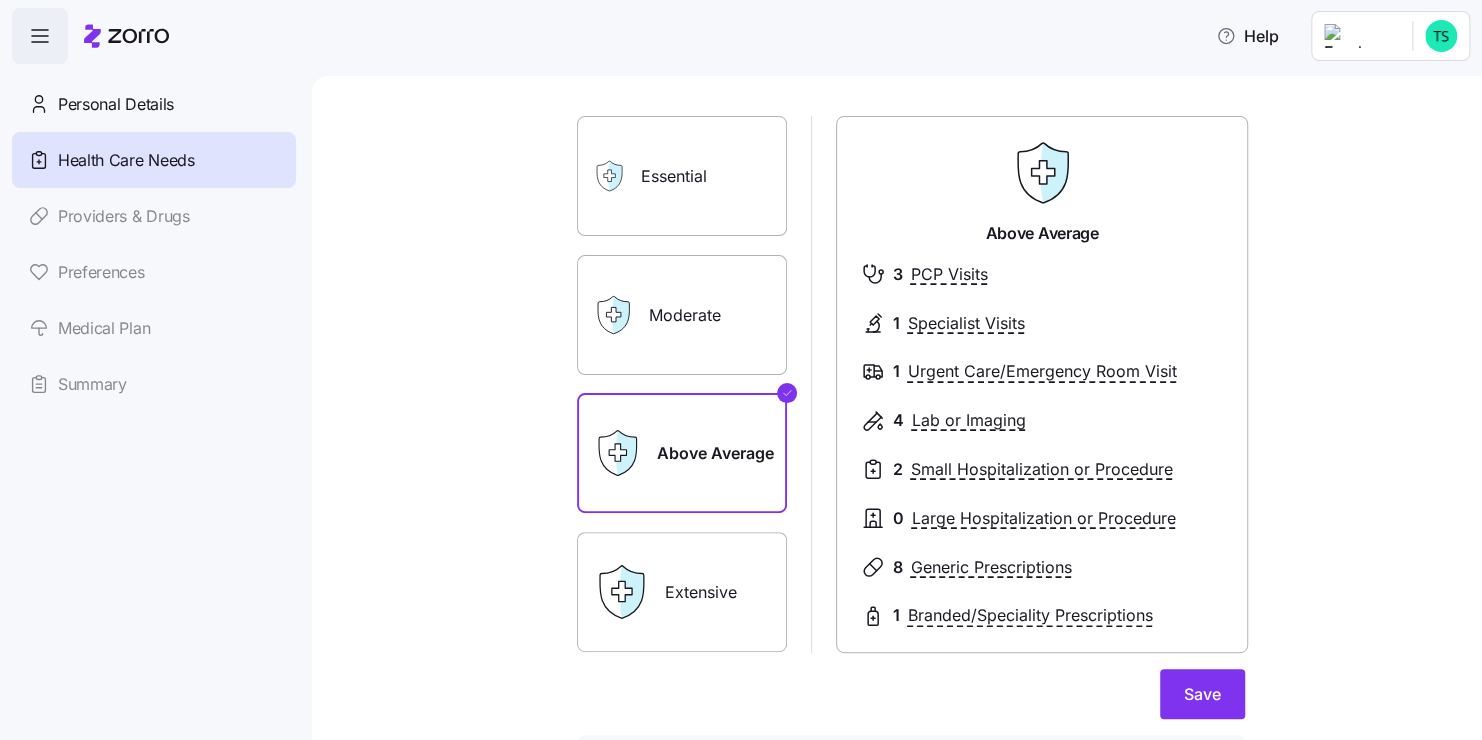 click on "Extensive" at bounding box center [682, 592] 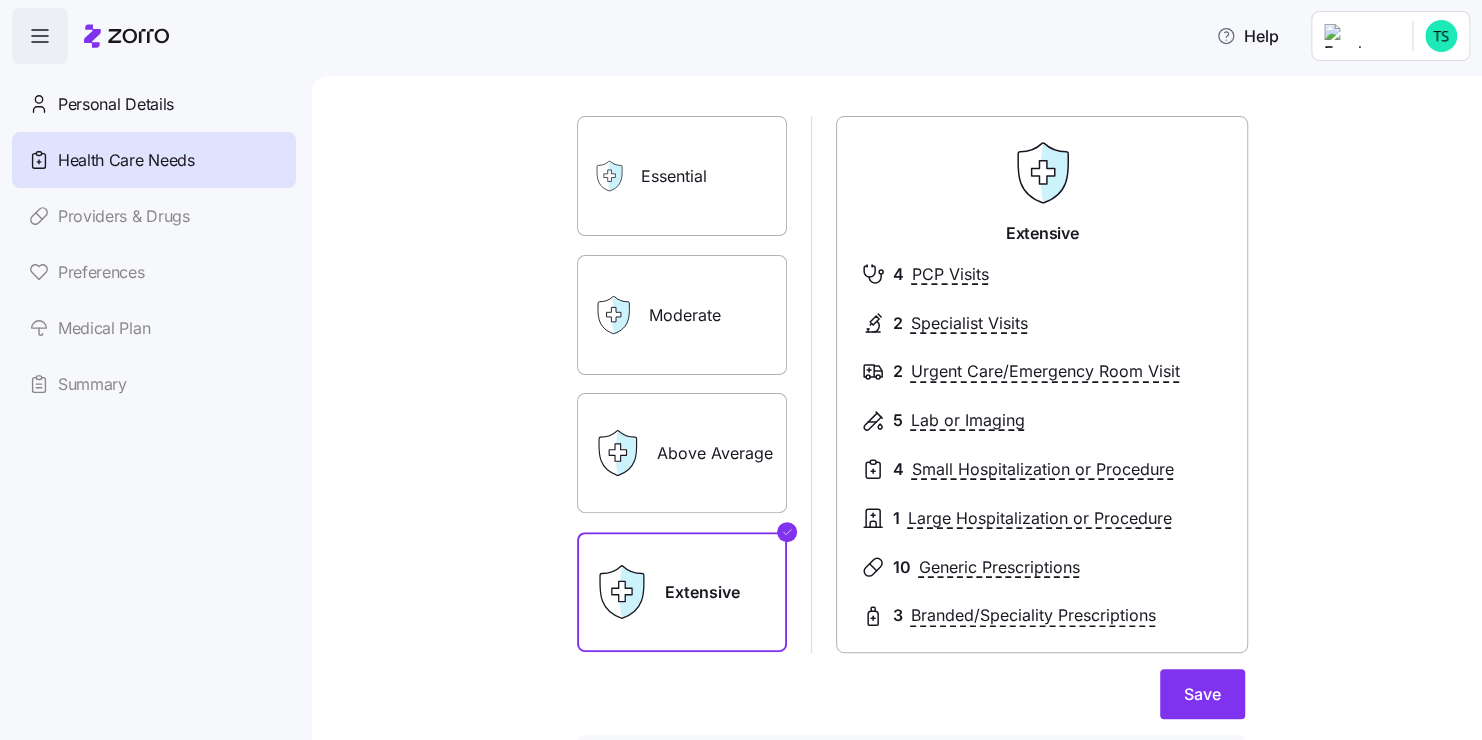 click on "Essential" at bounding box center [682, 176] 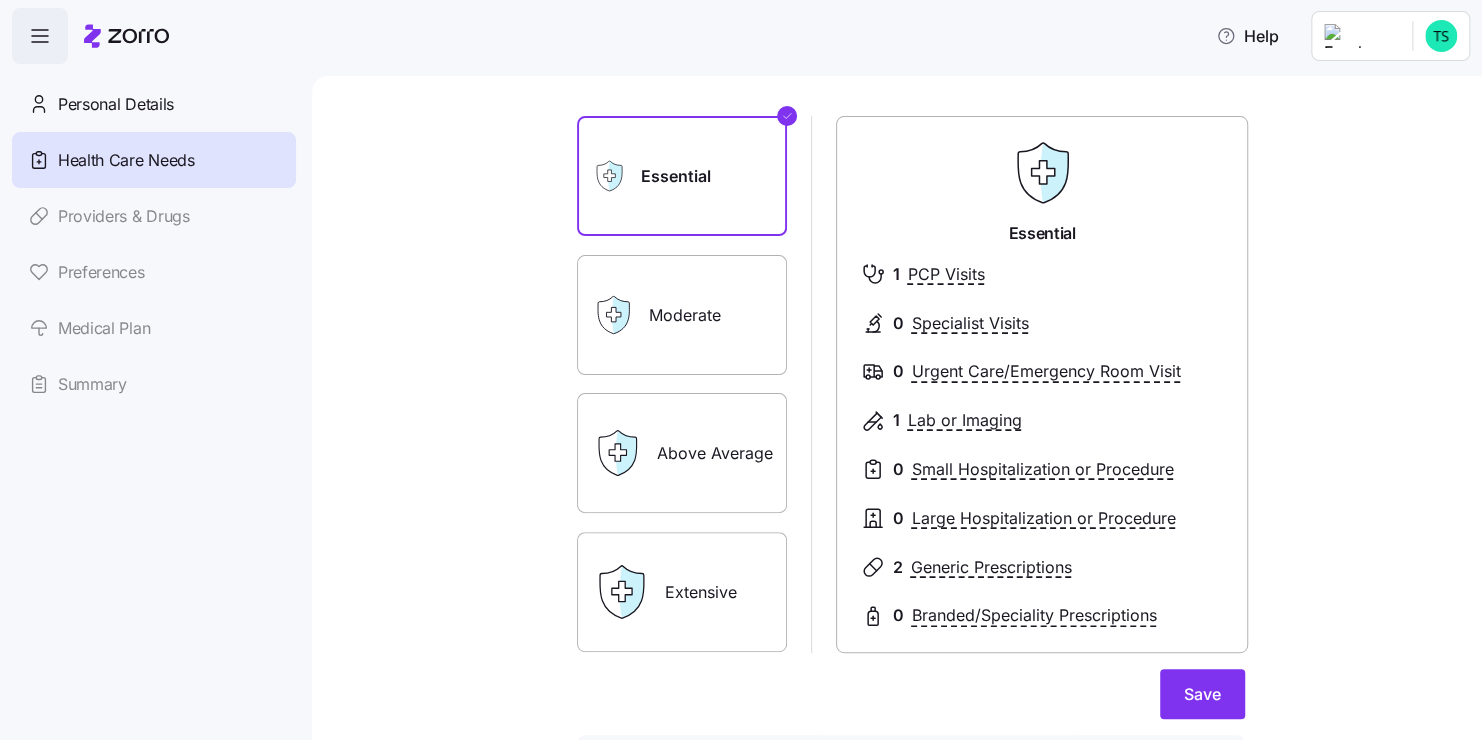 click on "Moderate" at bounding box center (682, 315) 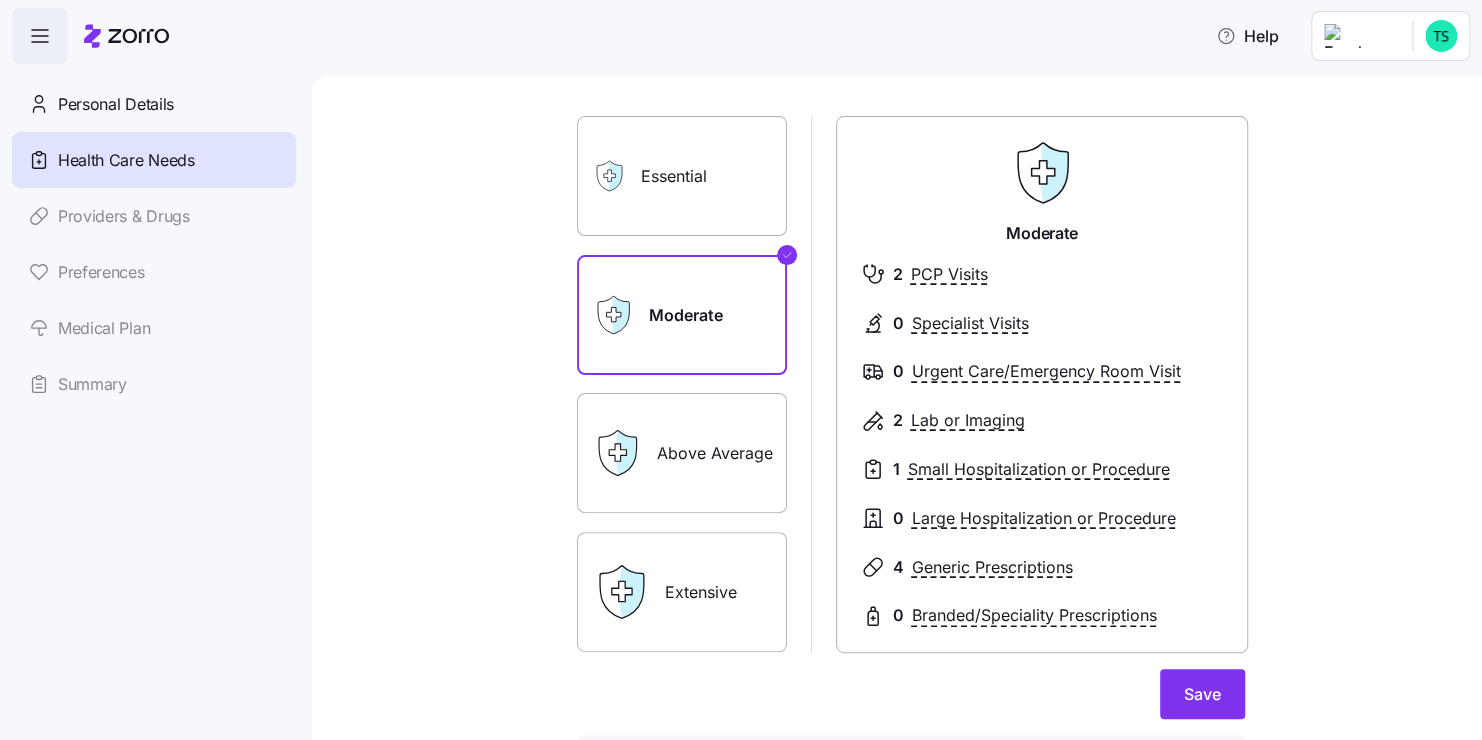 click on "Above Average" at bounding box center (682, 453) 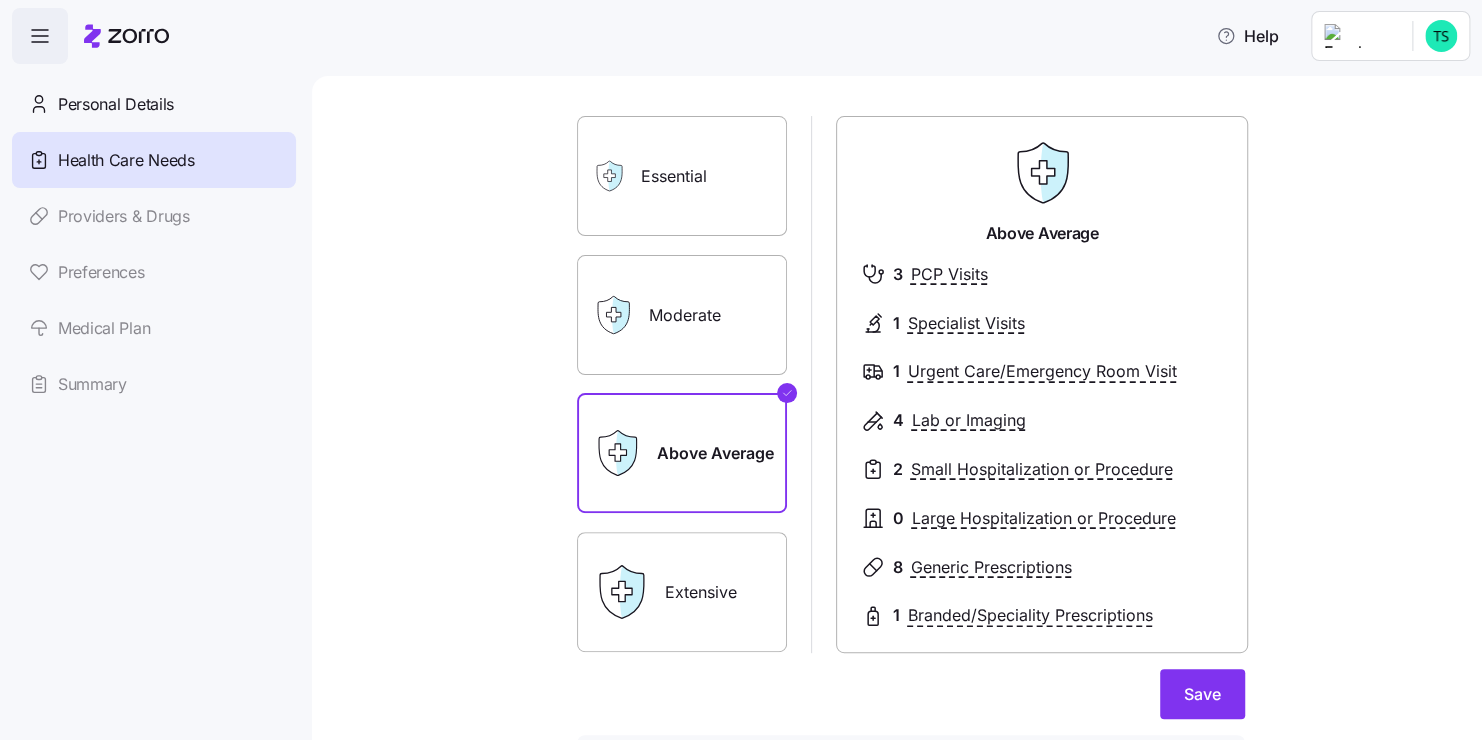 click on "Extensive" at bounding box center (682, 592) 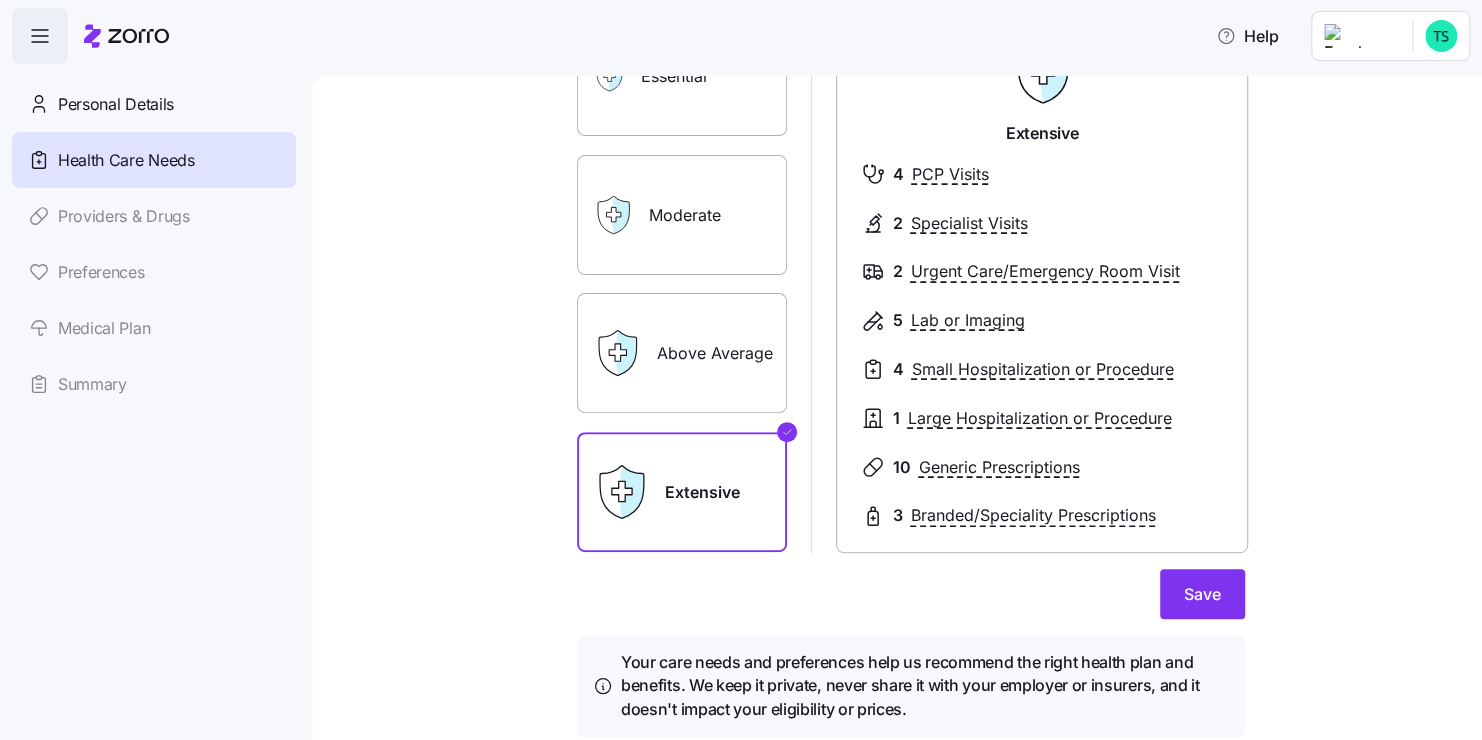 scroll, scrollTop: 268, scrollLeft: 0, axis: vertical 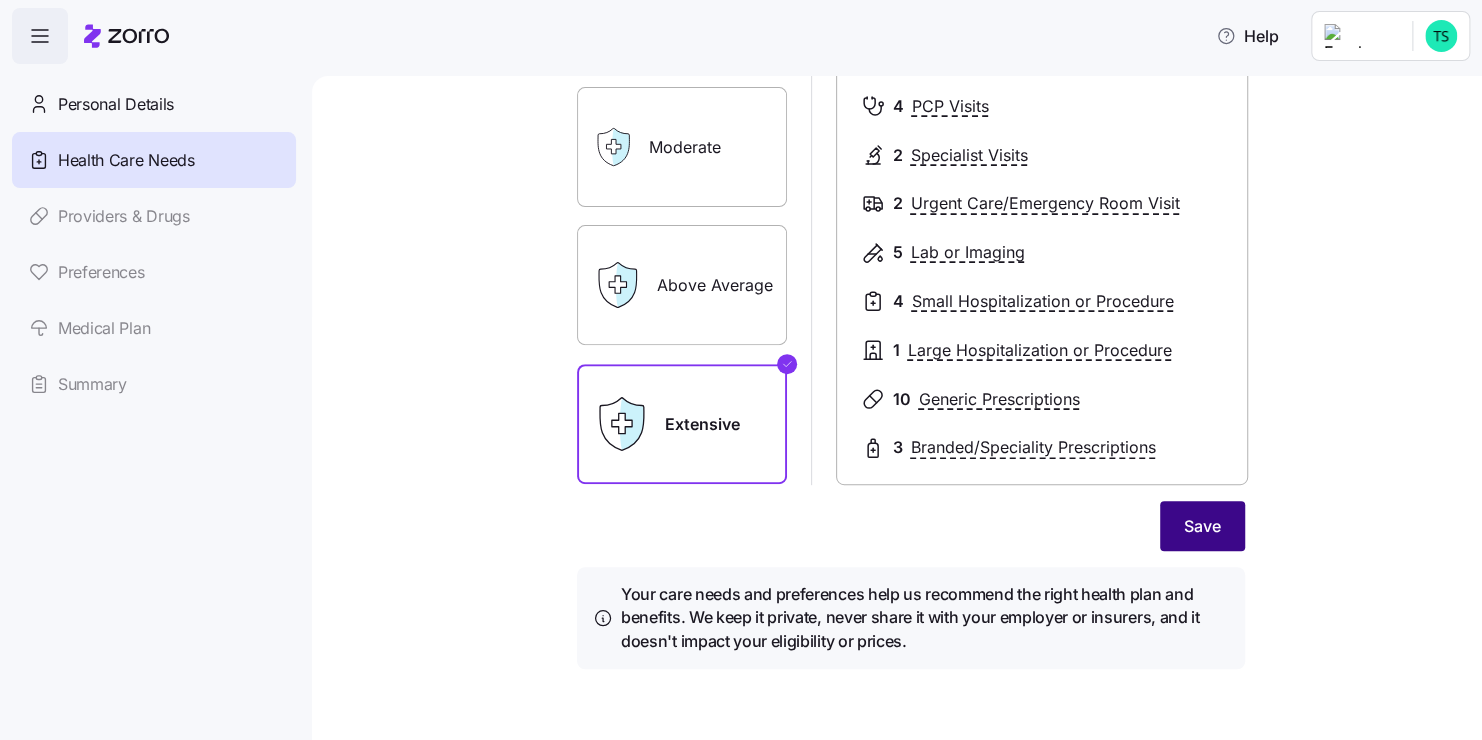 click on "Save" at bounding box center (1202, 526) 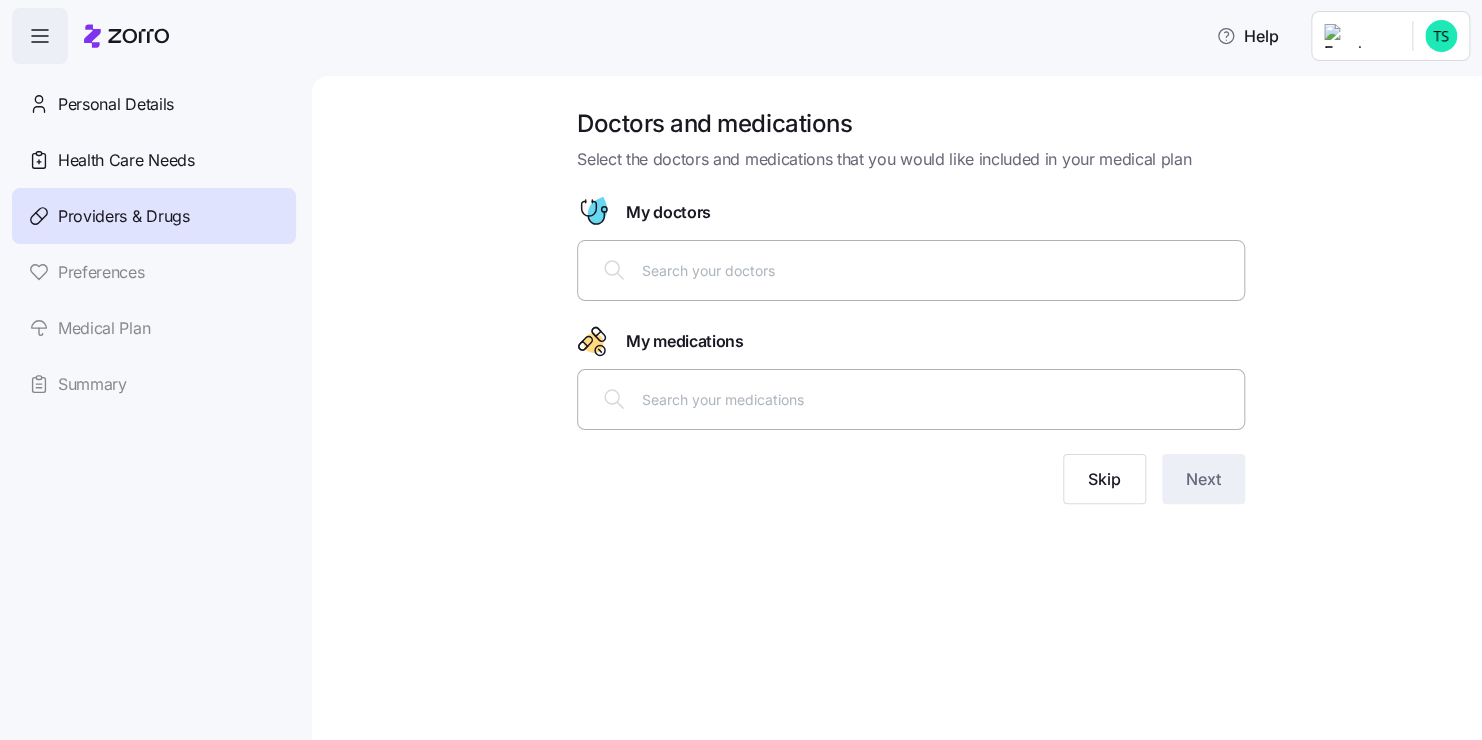 click at bounding box center [937, 270] 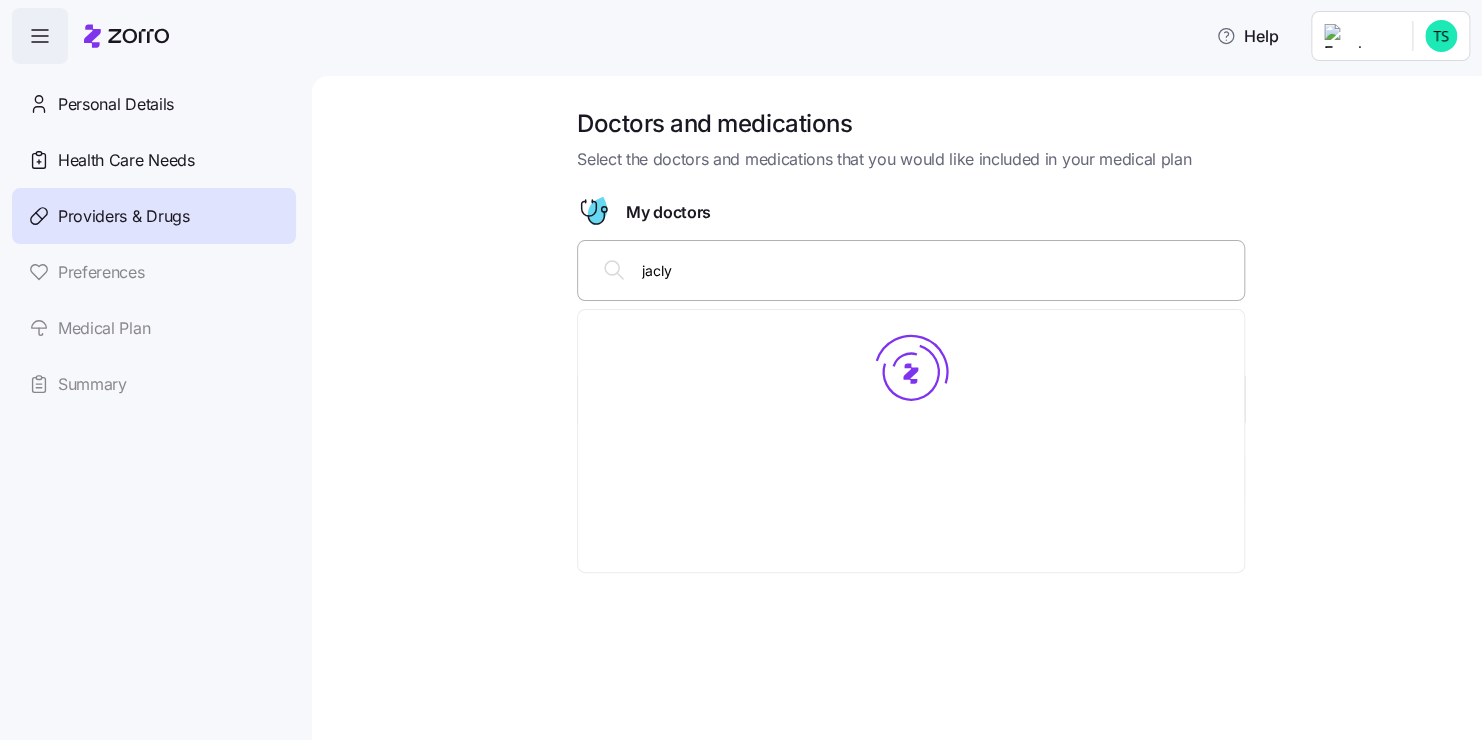 type on "jaclyn" 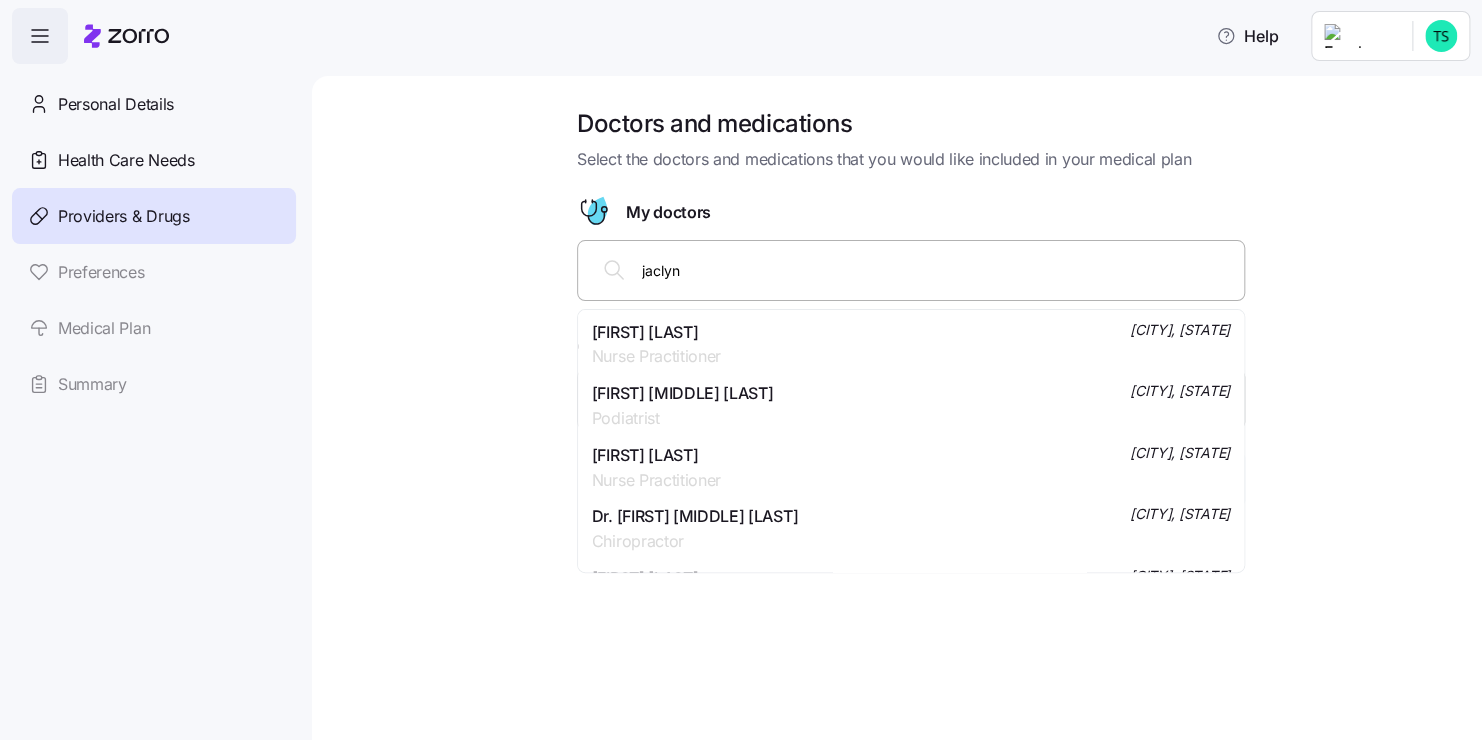 click on "[FIRST] [LAST] [TITLE] [CITY], [STATE]" at bounding box center [911, 345] 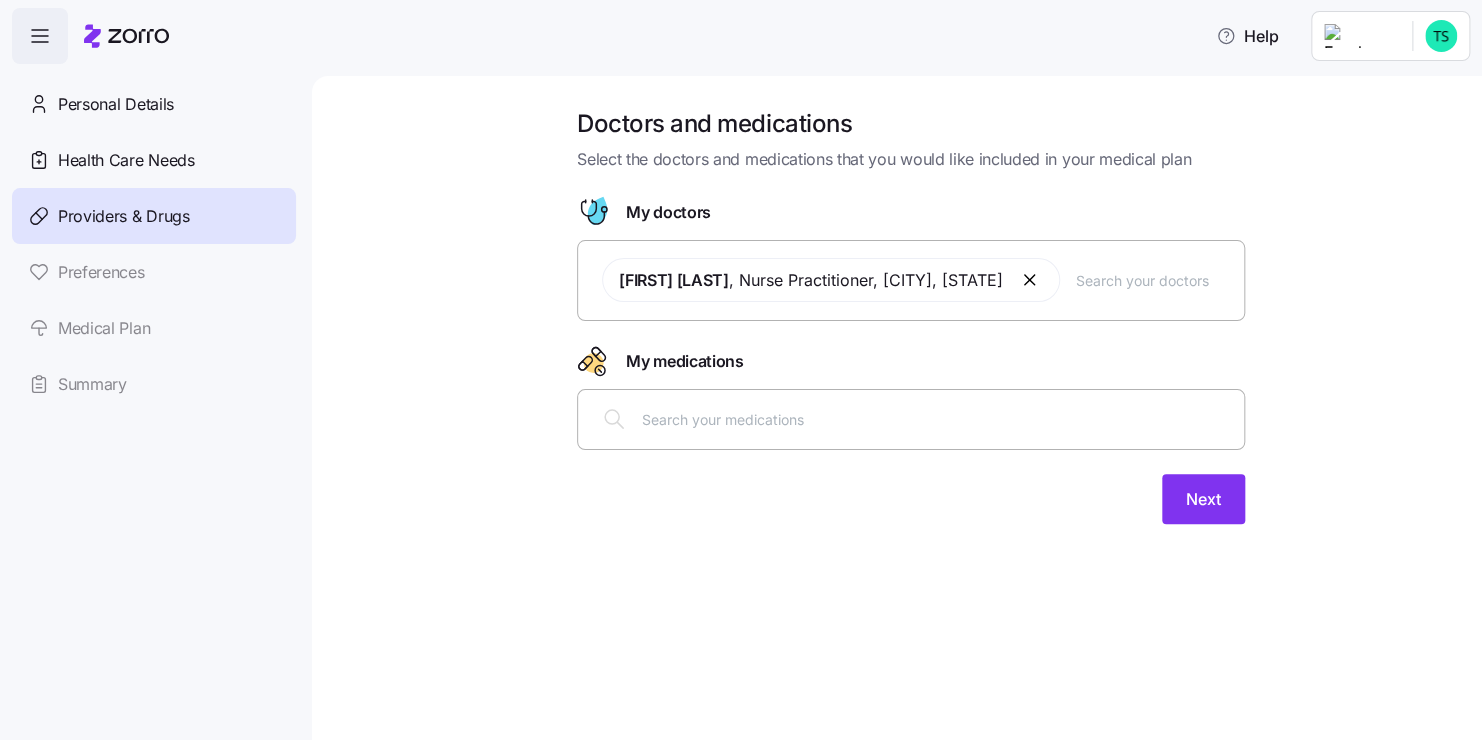 click at bounding box center (937, 419) 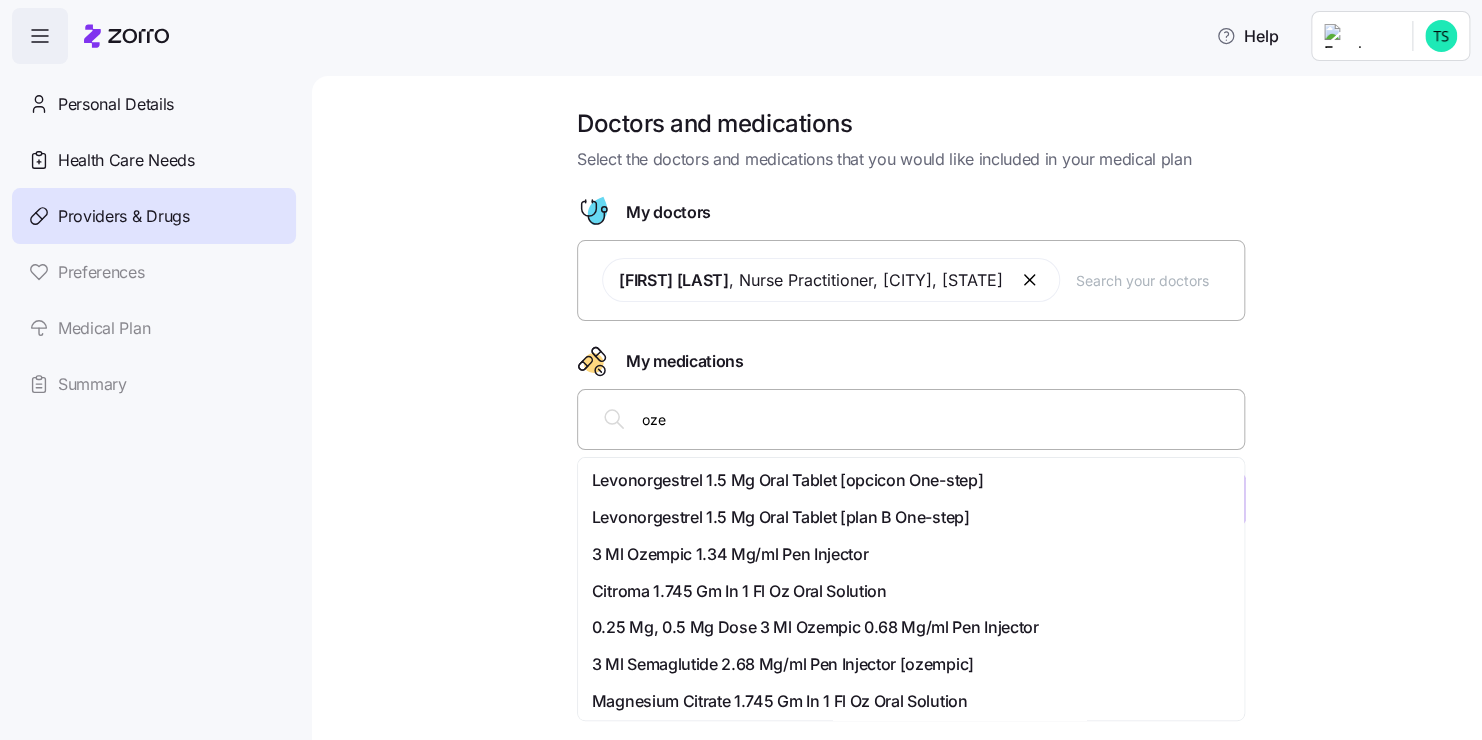 type on "ozem" 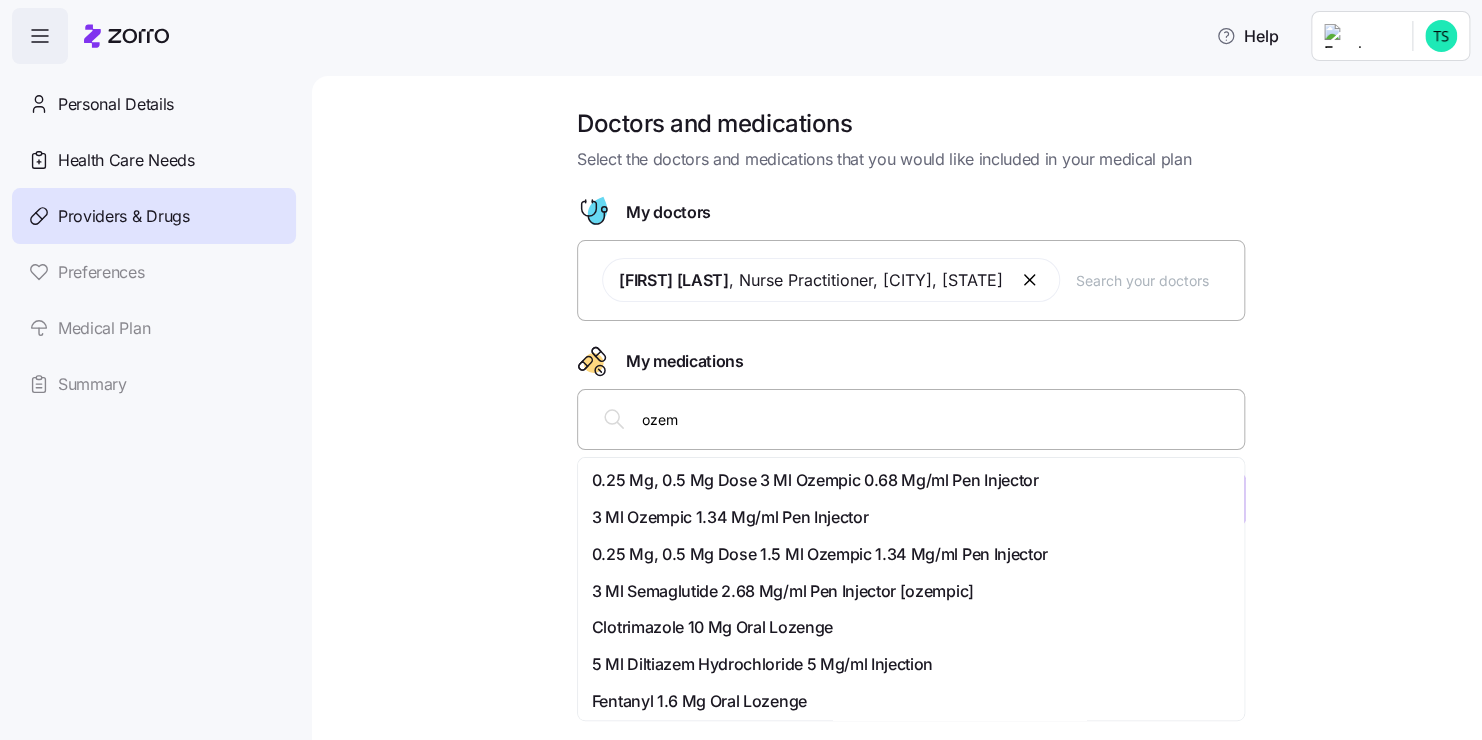 click on "0.25 Mg, 0.5 Mg Dose 1.5 Ml Ozempic 1.34 Mg/ml Pen Injector" at bounding box center [820, 554] 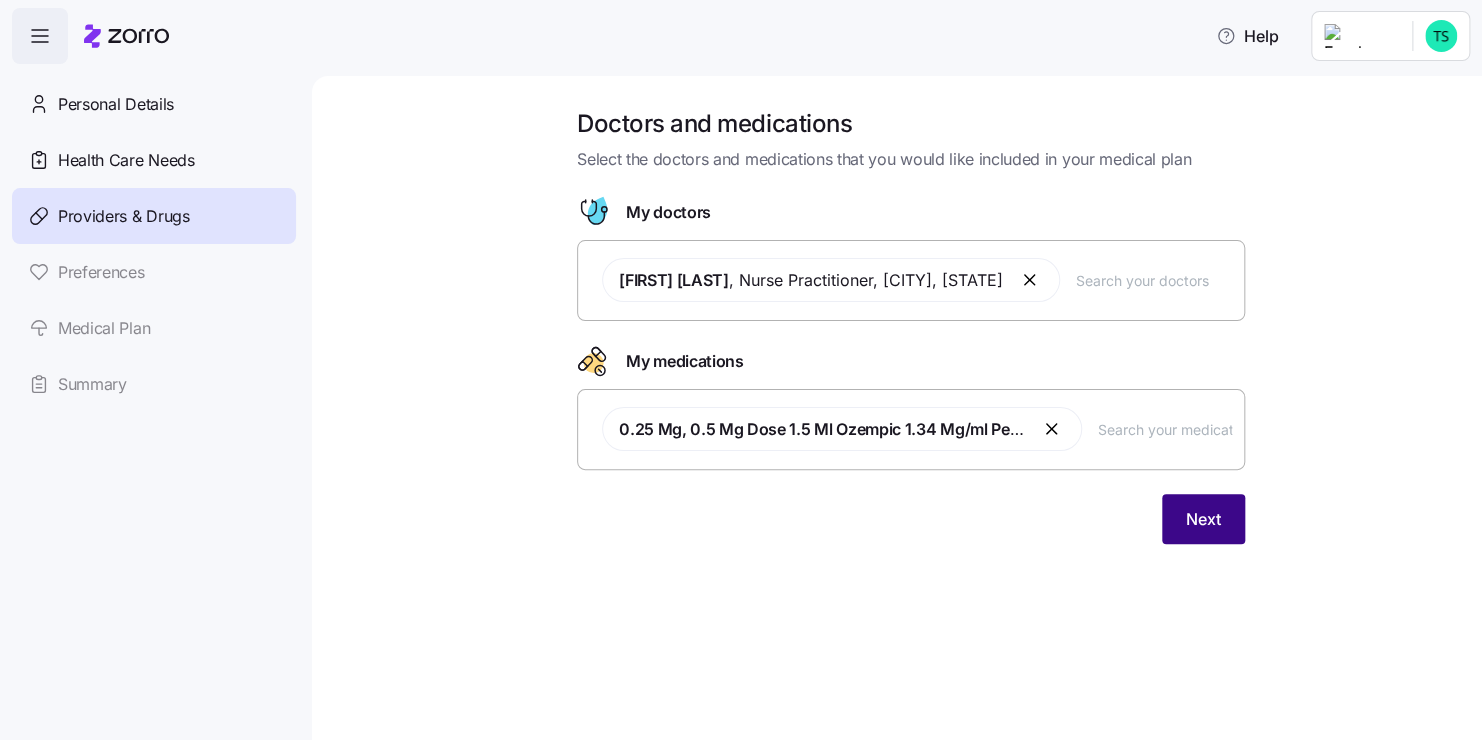 click on "Next" at bounding box center (1203, 519) 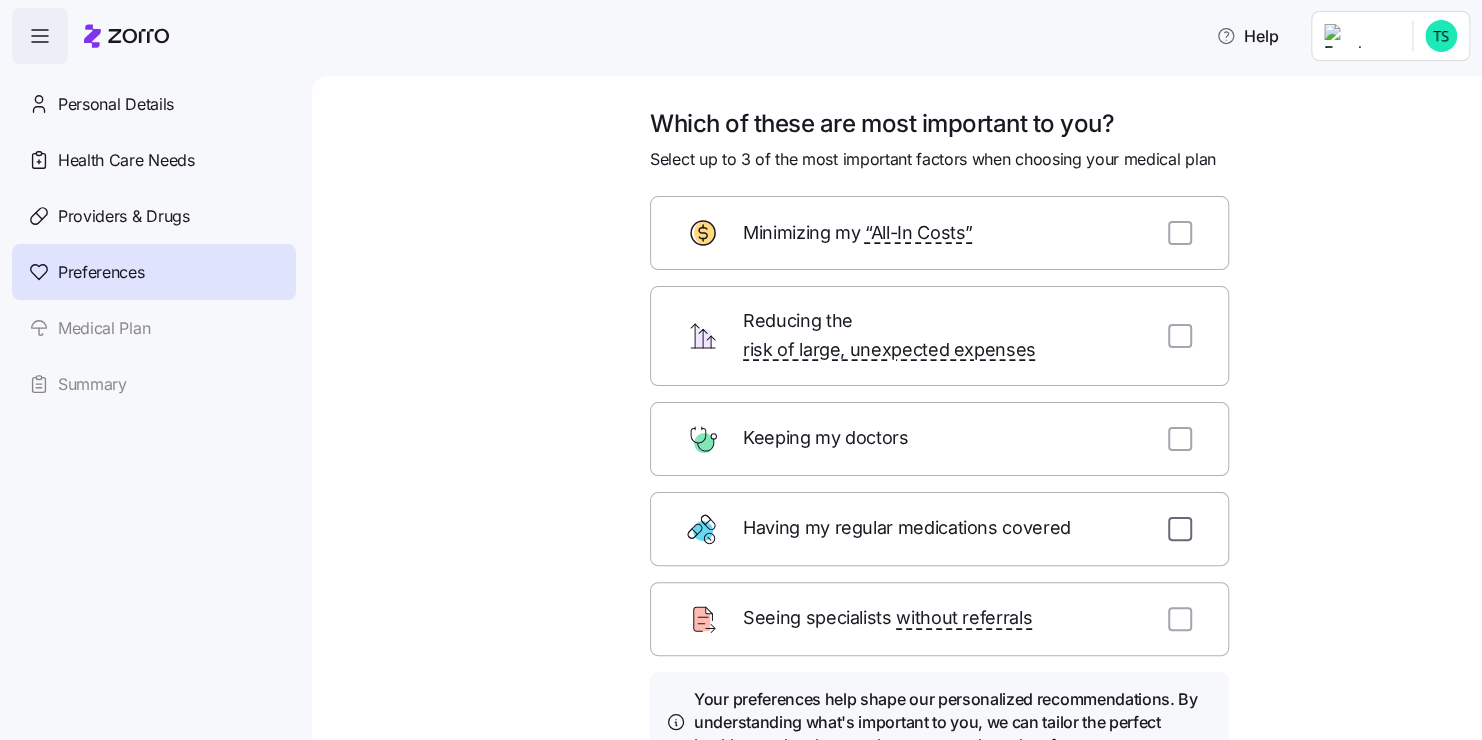 click at bounding box center [1180, 529] 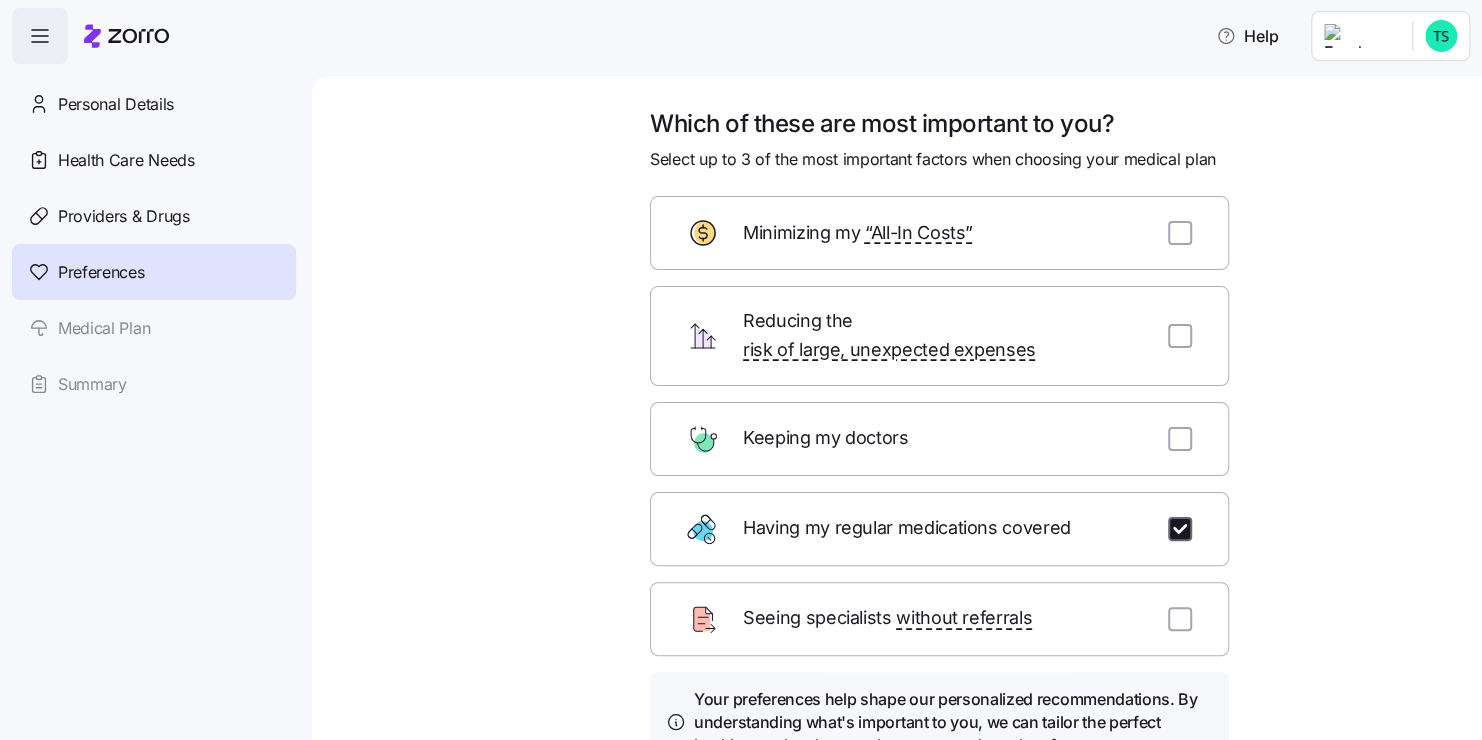 checkbox on "true" 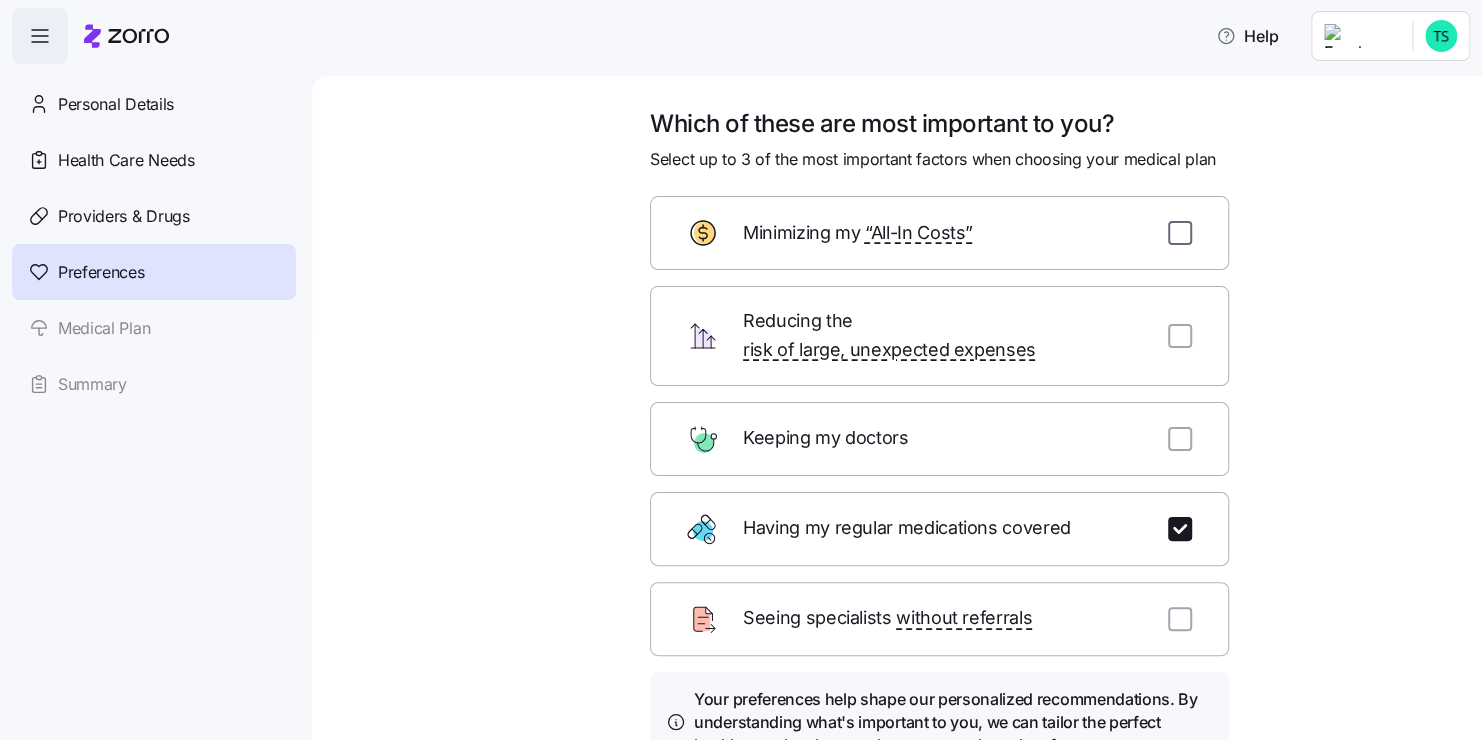 click at bounding box center [1180, 233] 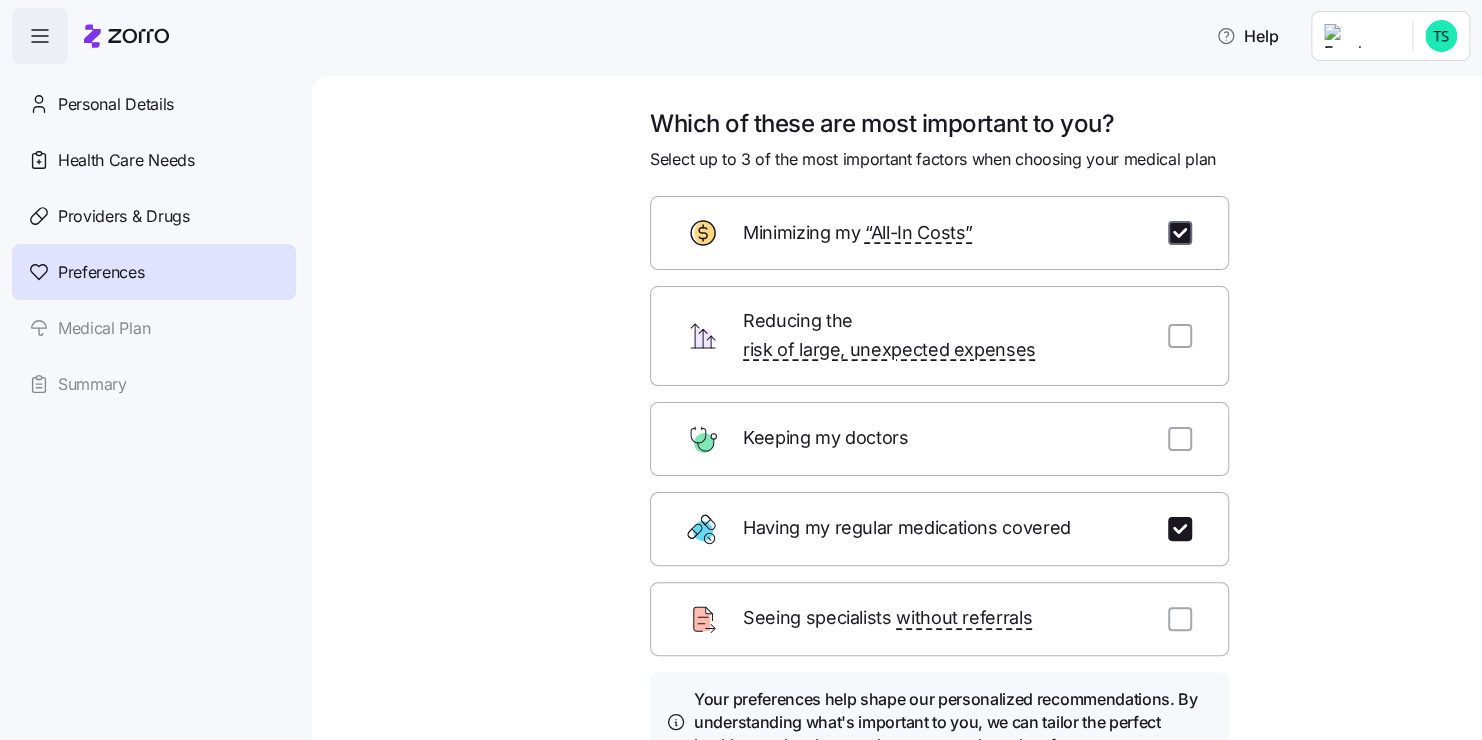 checkbox on "true" 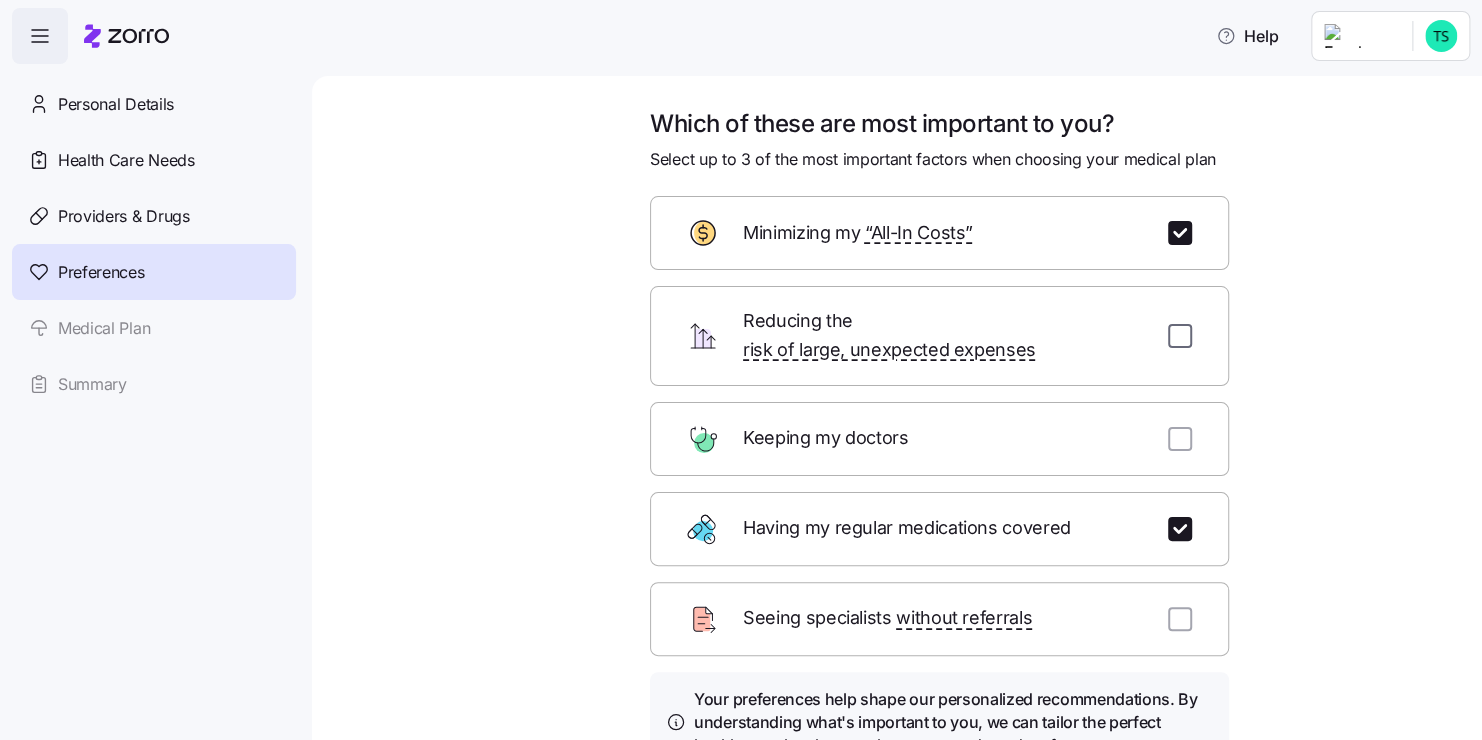 click at bounding box center (1180, 336) 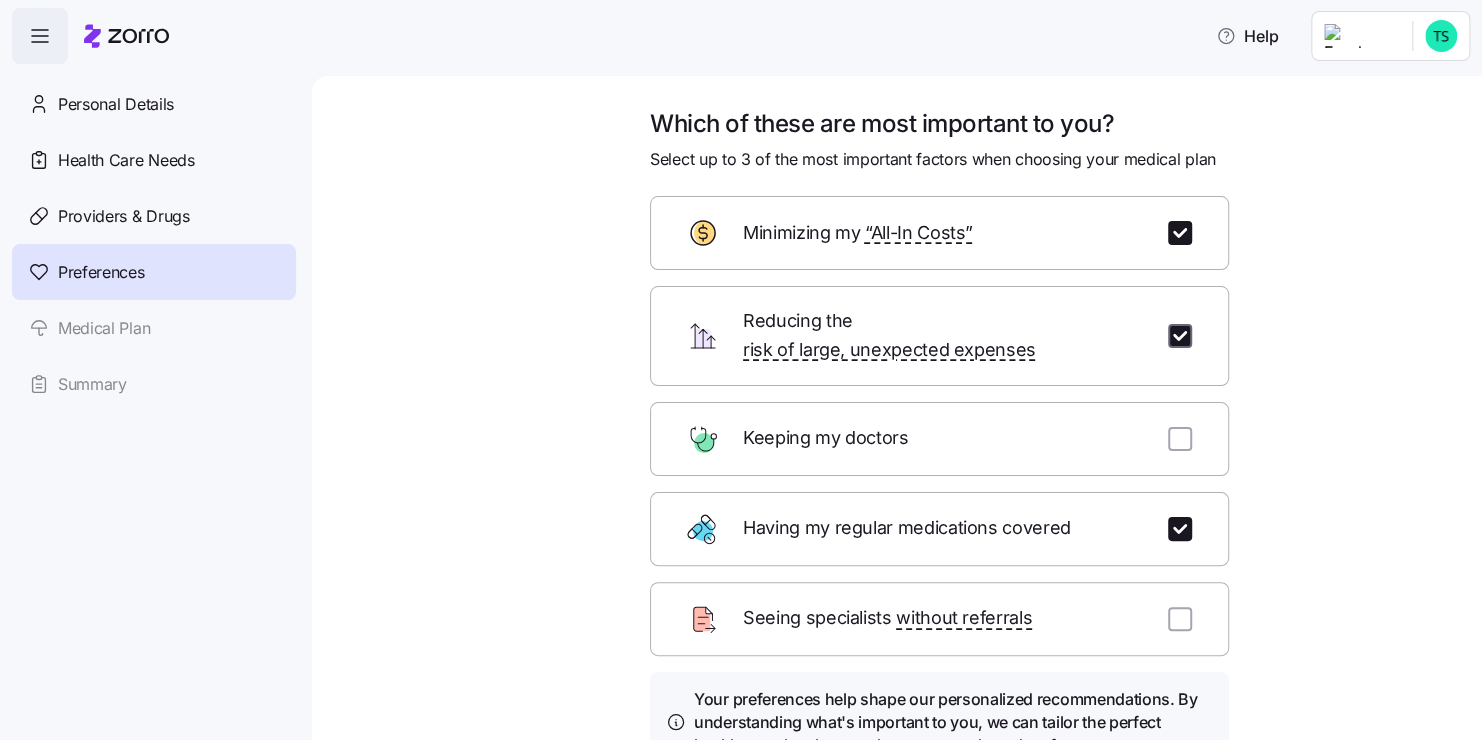 checkbox on "true" 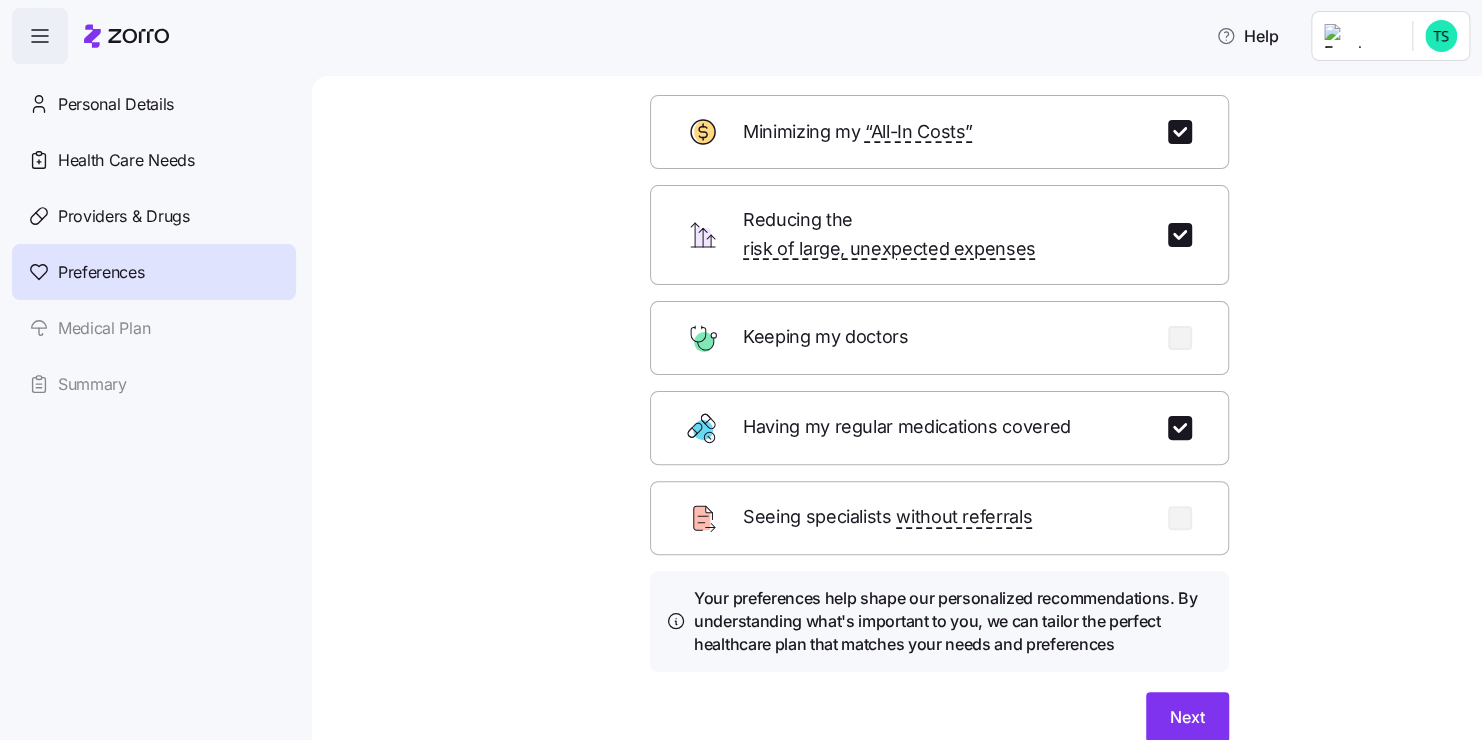 scroll, scrollTop: 172, scrollLeft: 0, axis: vertical 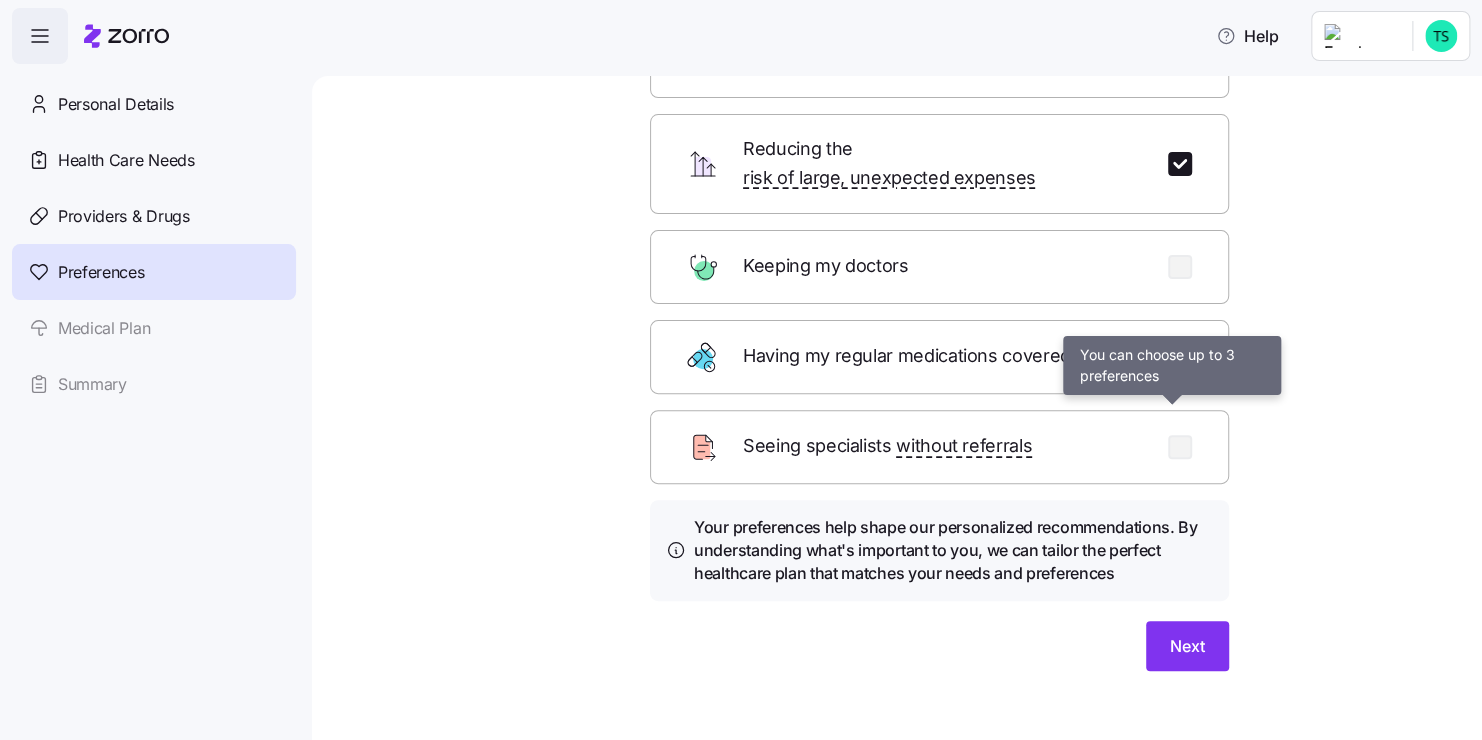 click at bounding box center (1180, 447) 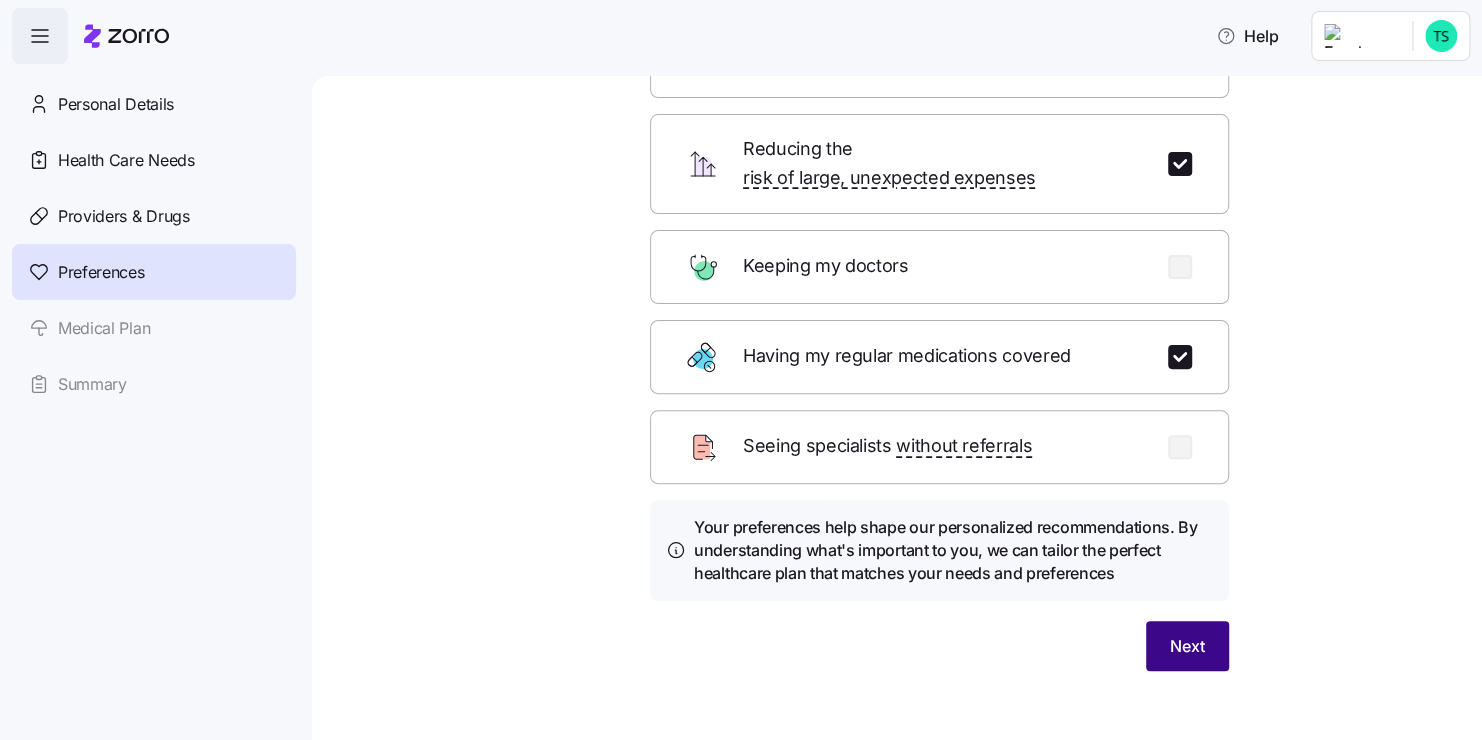 click on "Next" at bounding box center [1187, 646] 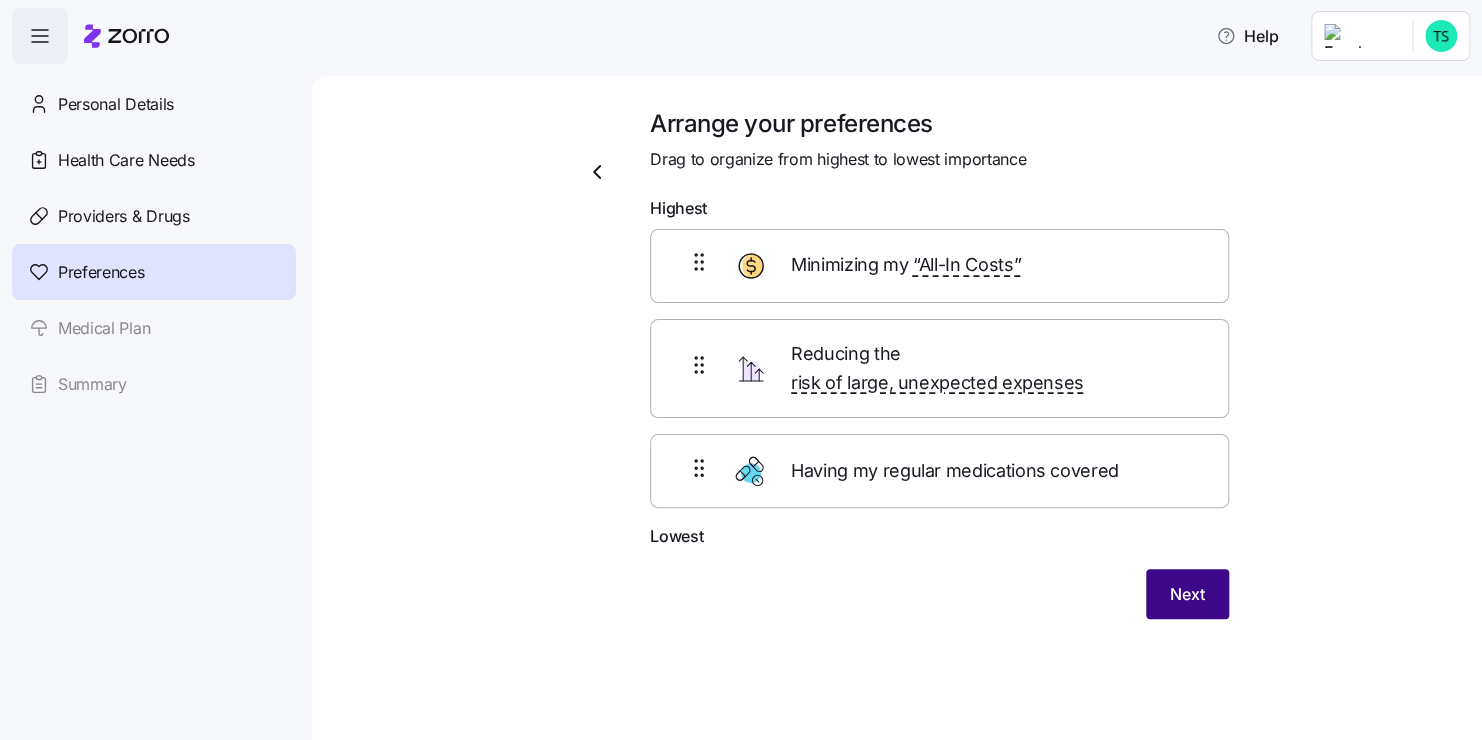 scroll, scrollTop: 0, scrollLeft: 0, axis: both 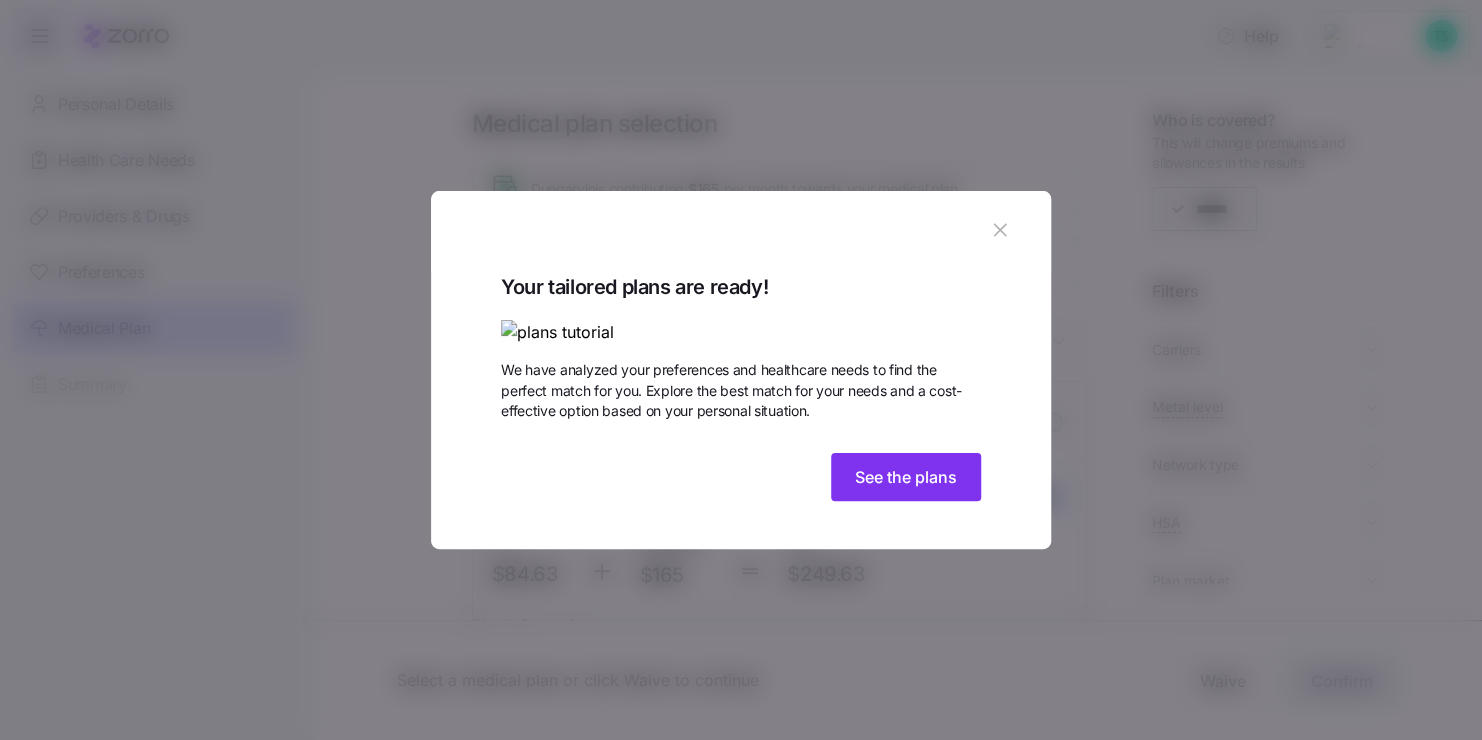 click 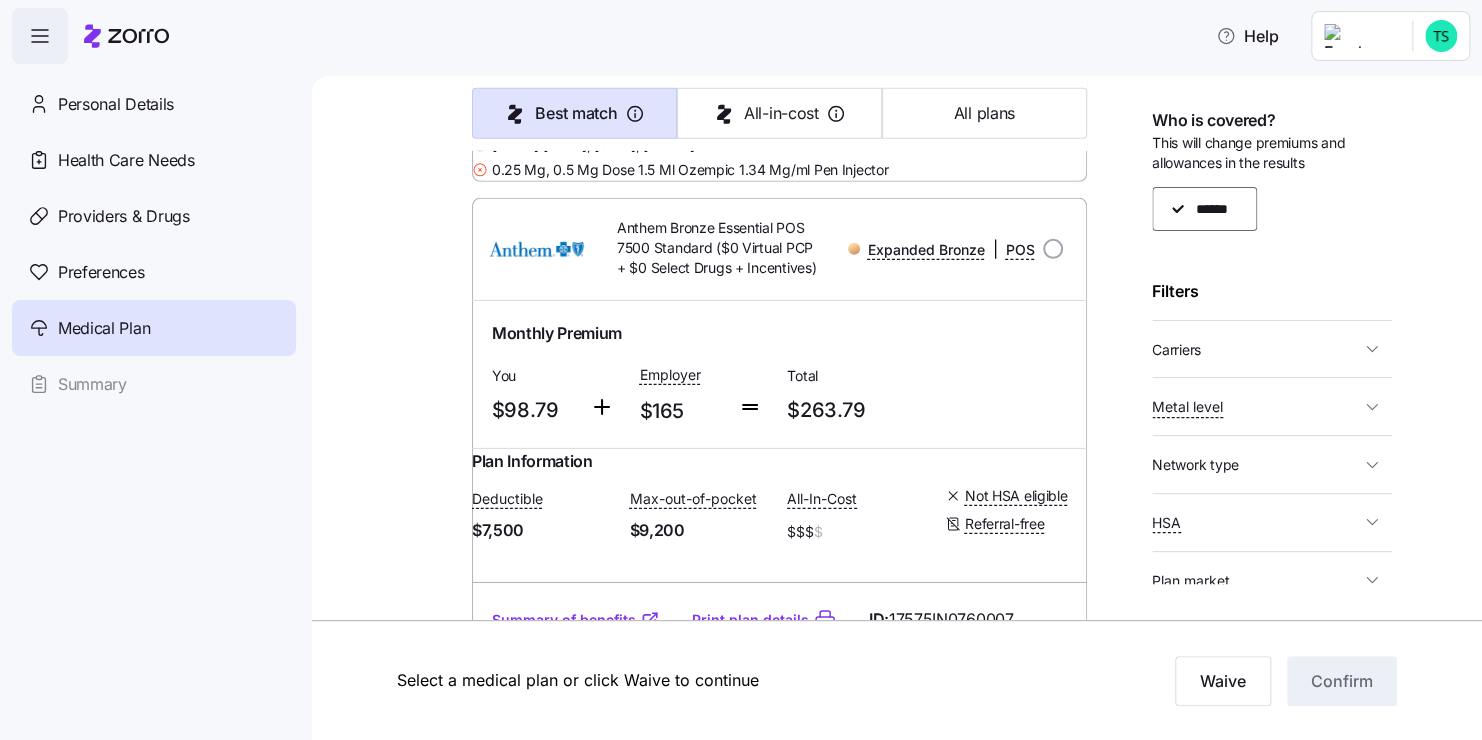 scroll, scrollTop: 2900, scrollLeft: 0, axis: vertical 